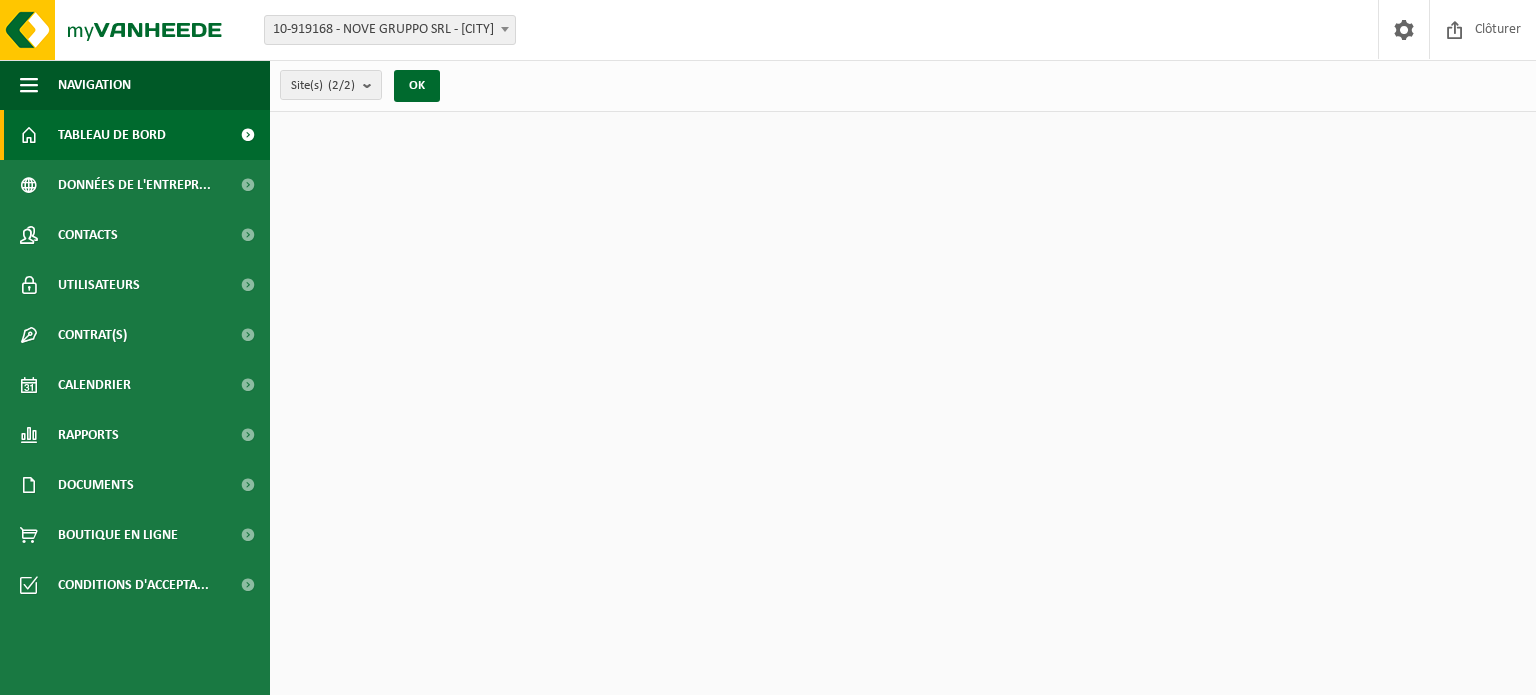 scroll, scrollTop: 0, scrollLeft: 0, axis: both 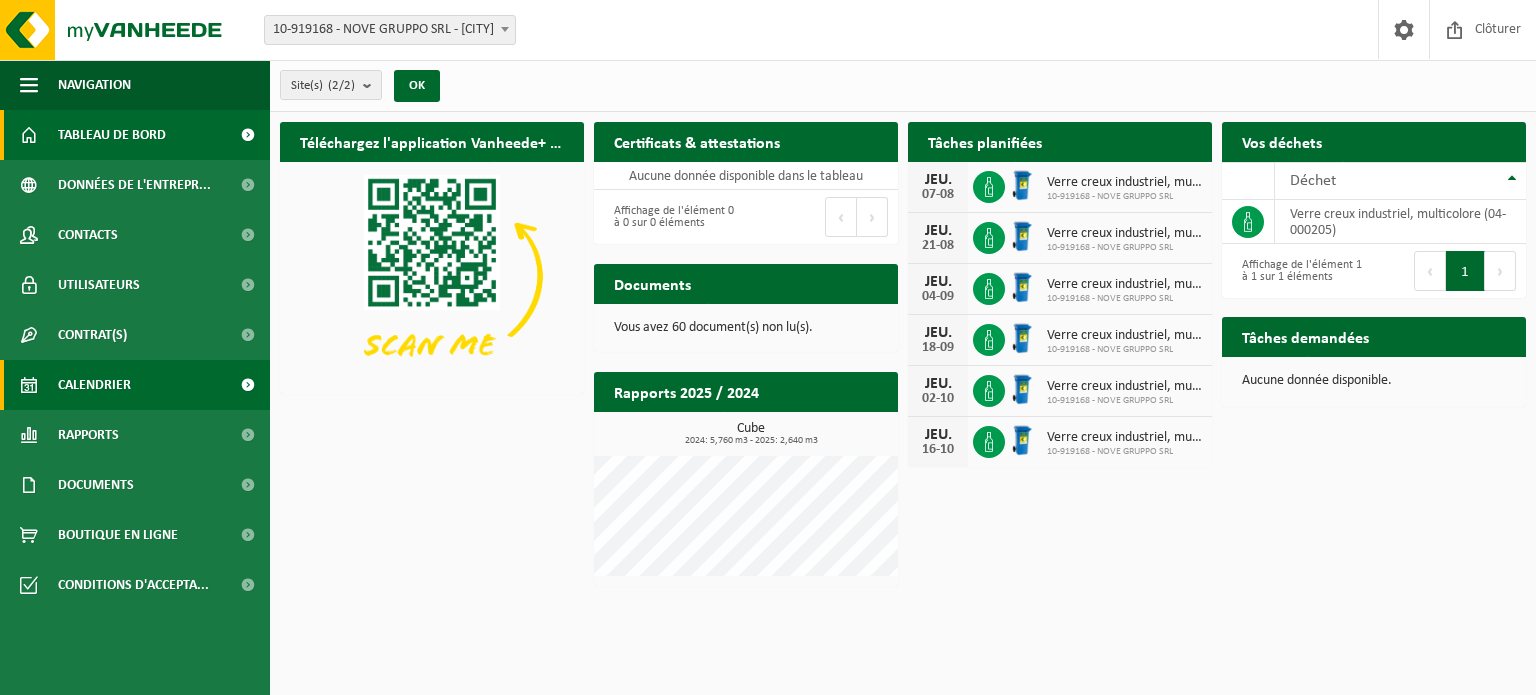 click on "Calendrier" at bounding box center [94, 385] 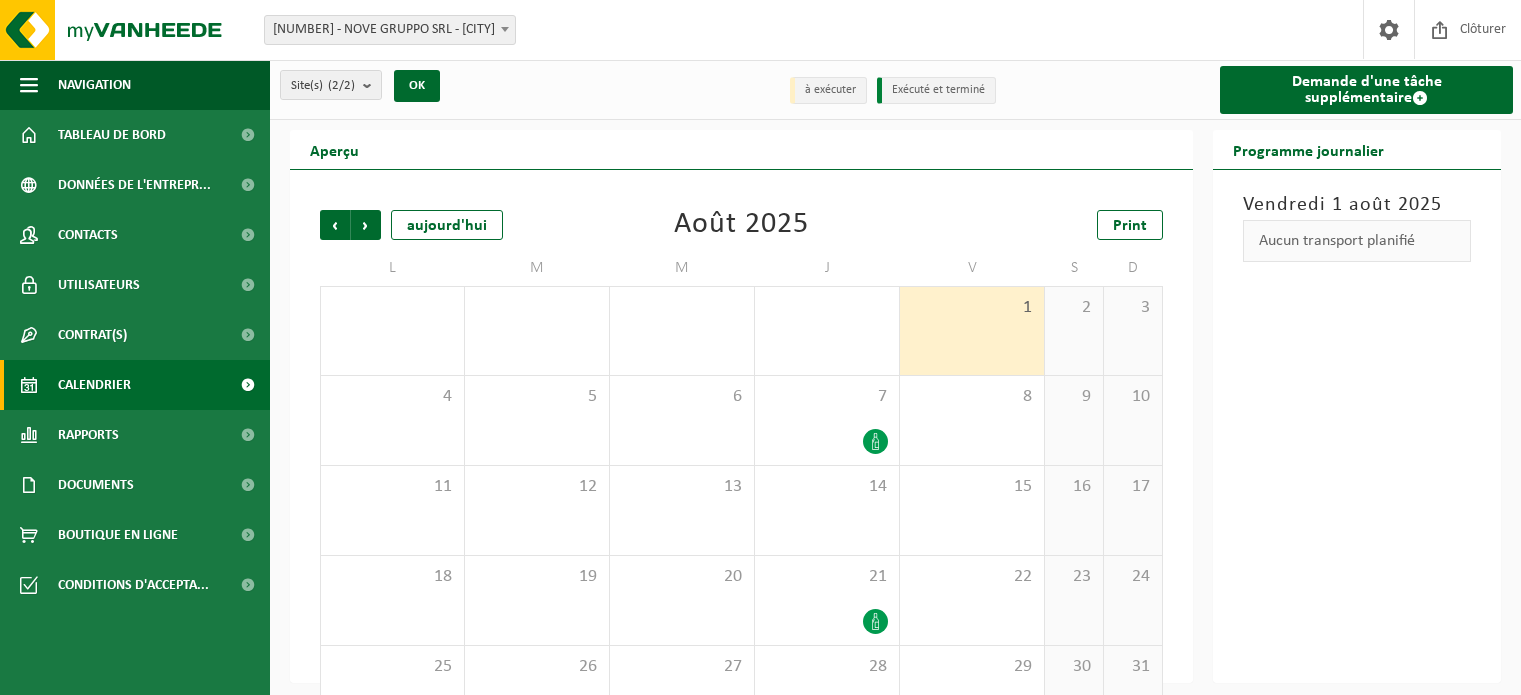 scroll, scrollTop: 0, scrollLeft: 0, axis: both 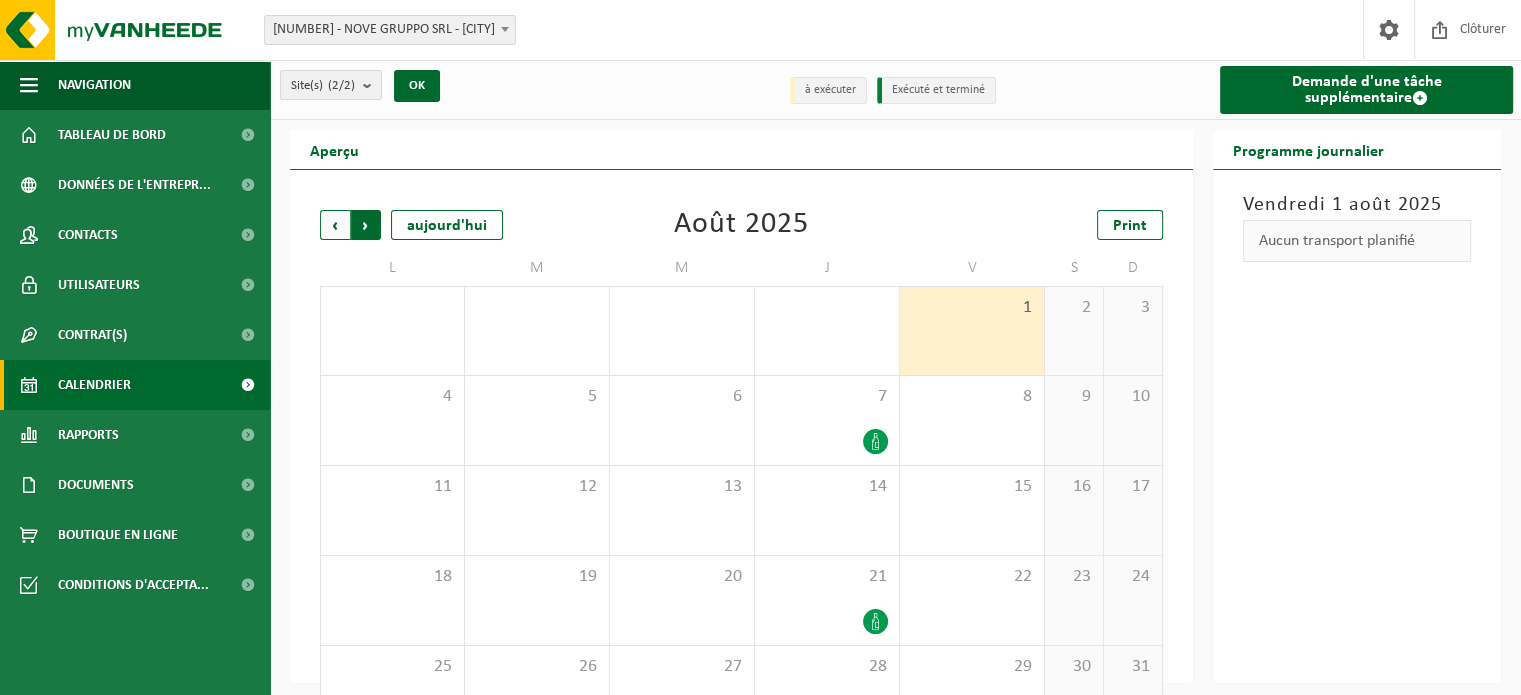 click on "Précédent" at bounding box center (335, 225) 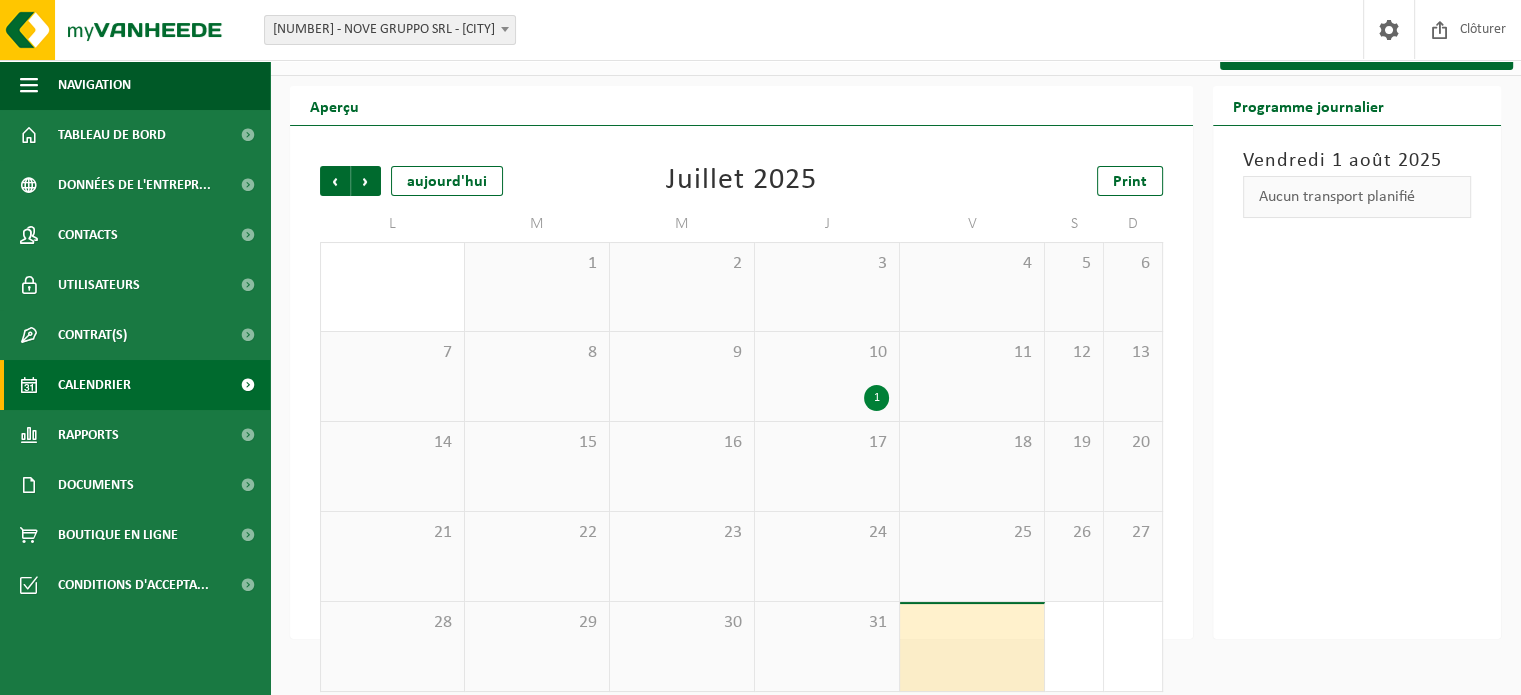 scroll, scrollTop: 62, scrollLeft: 0, axis: vertical 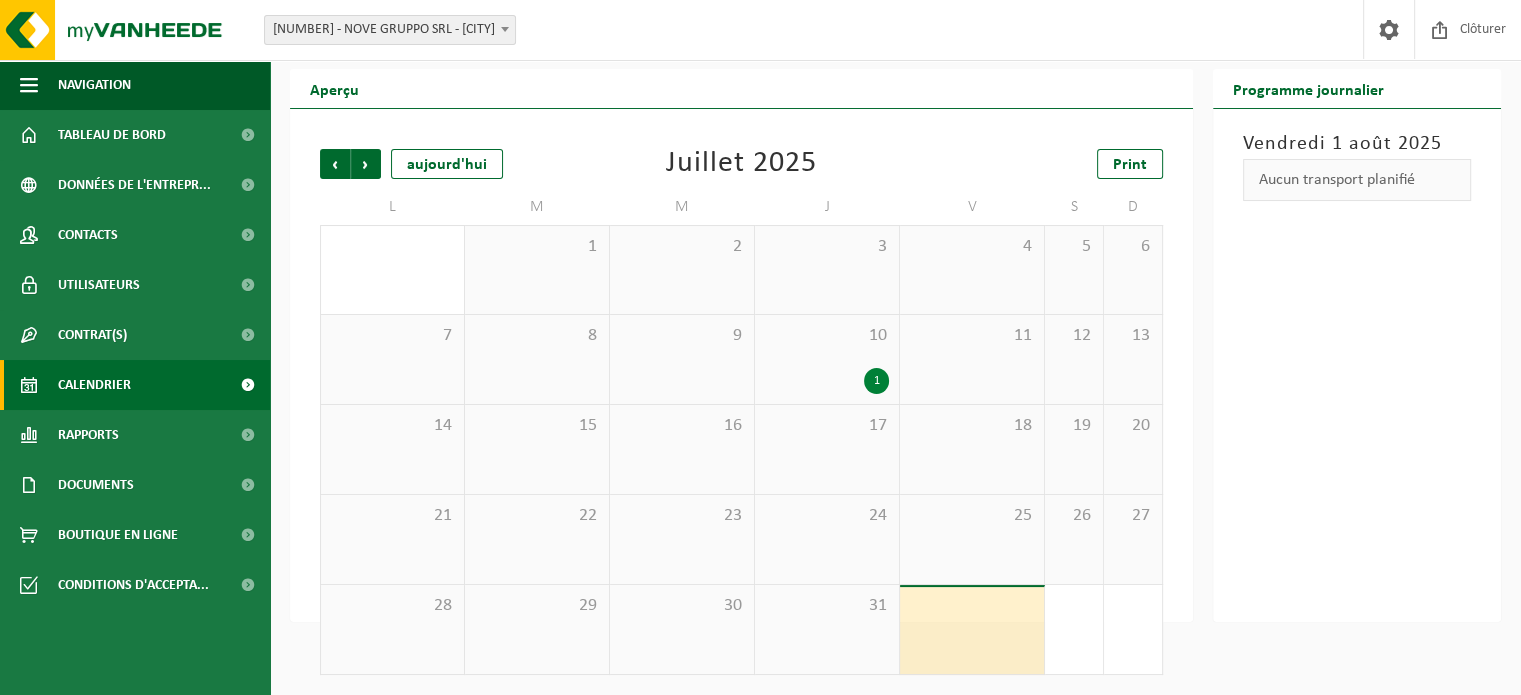 click on "1" at bounding box center [876, 381] 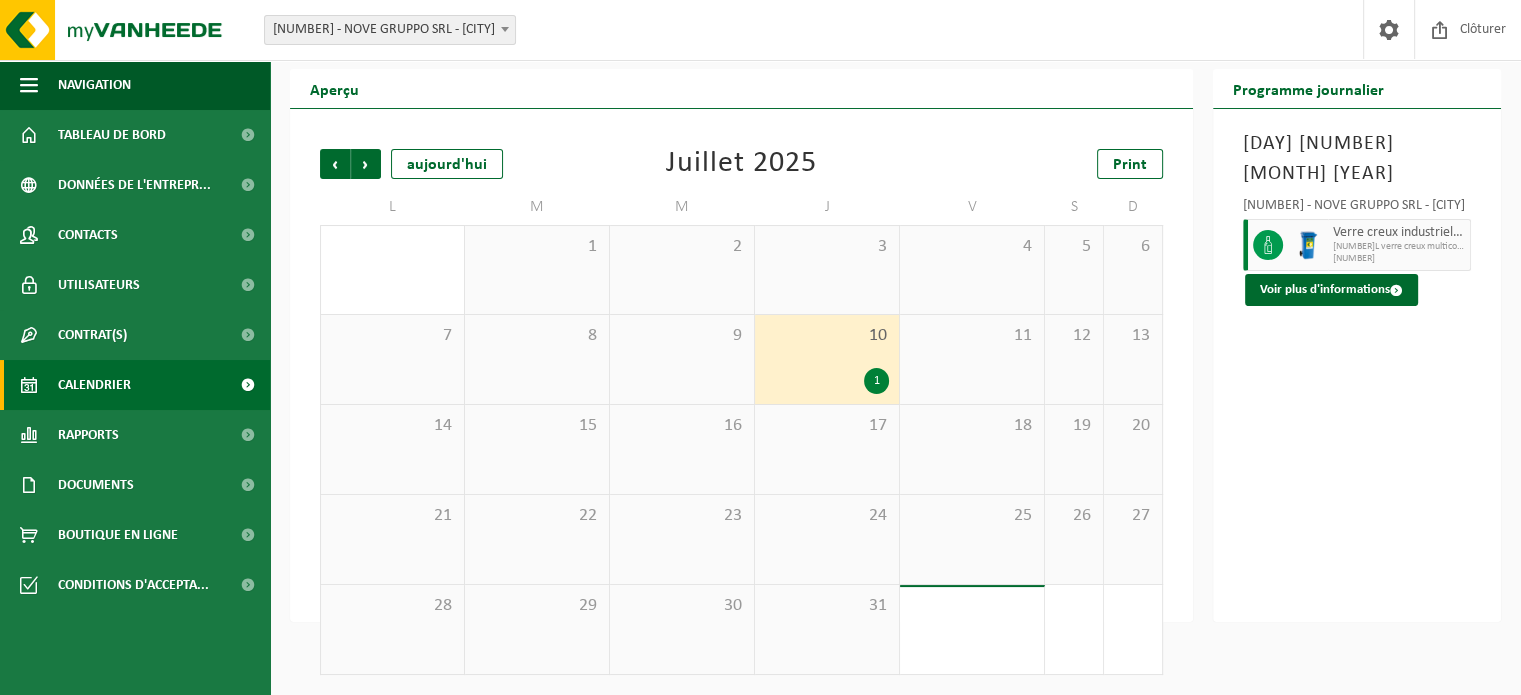 click on "24" at bounding box center (827, 516) 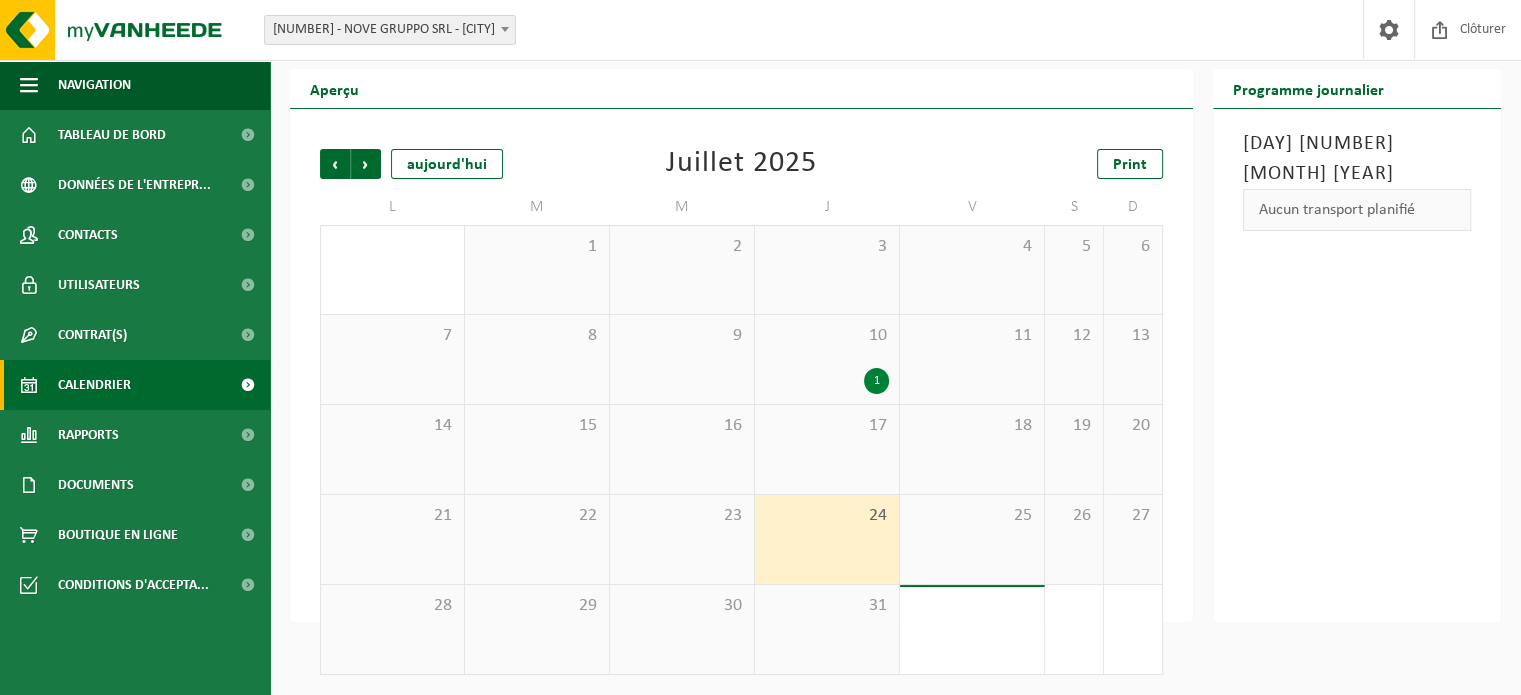 click on "31" at bounding box center (827, 606) 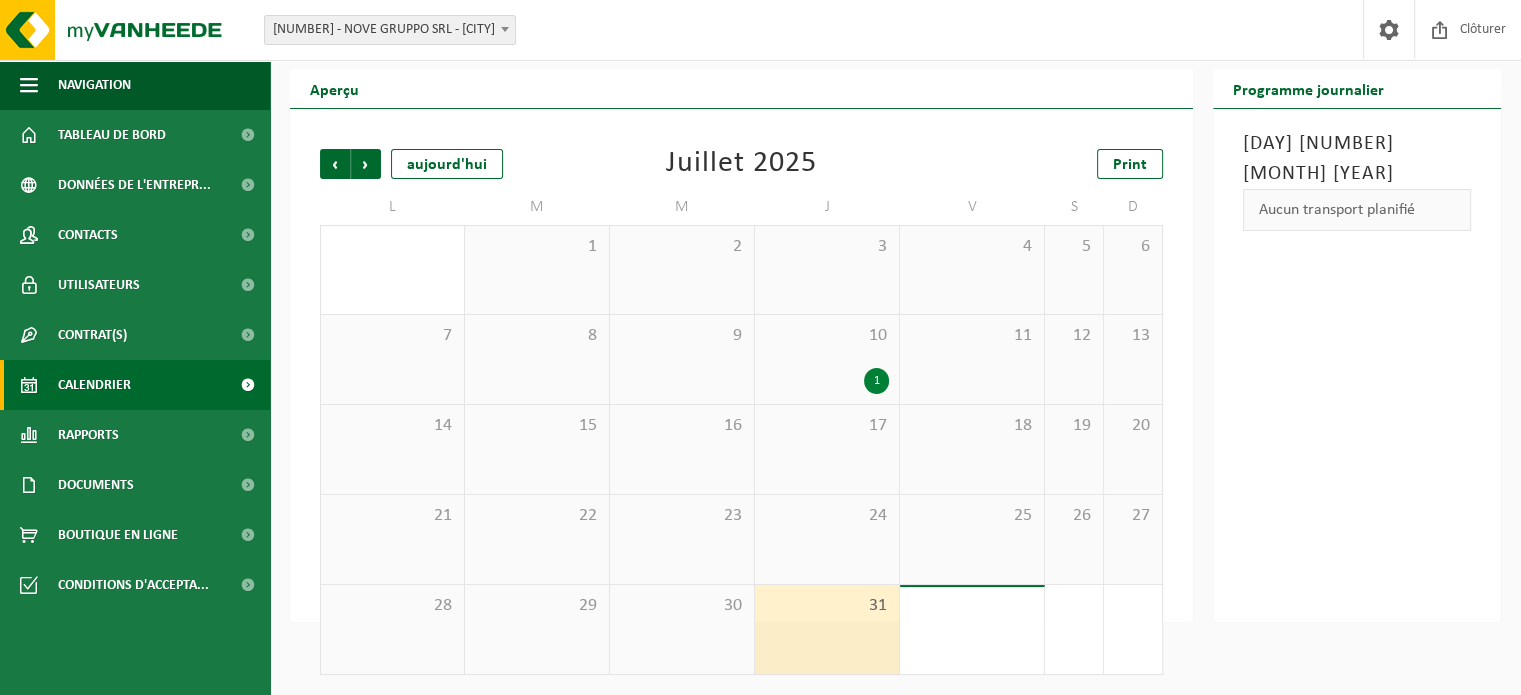 click on "24" at bounding box center (827, 539) 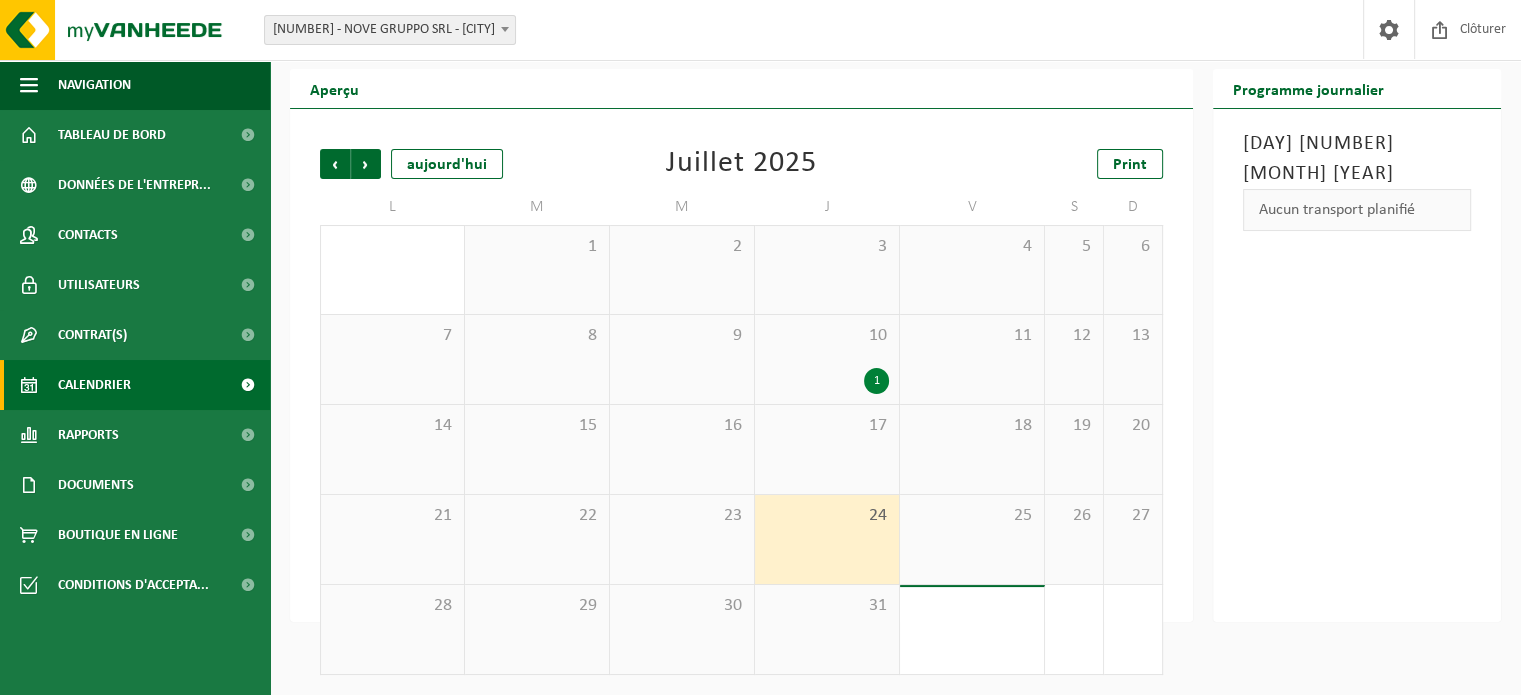 click on "22" at bounding box center (537, 539) 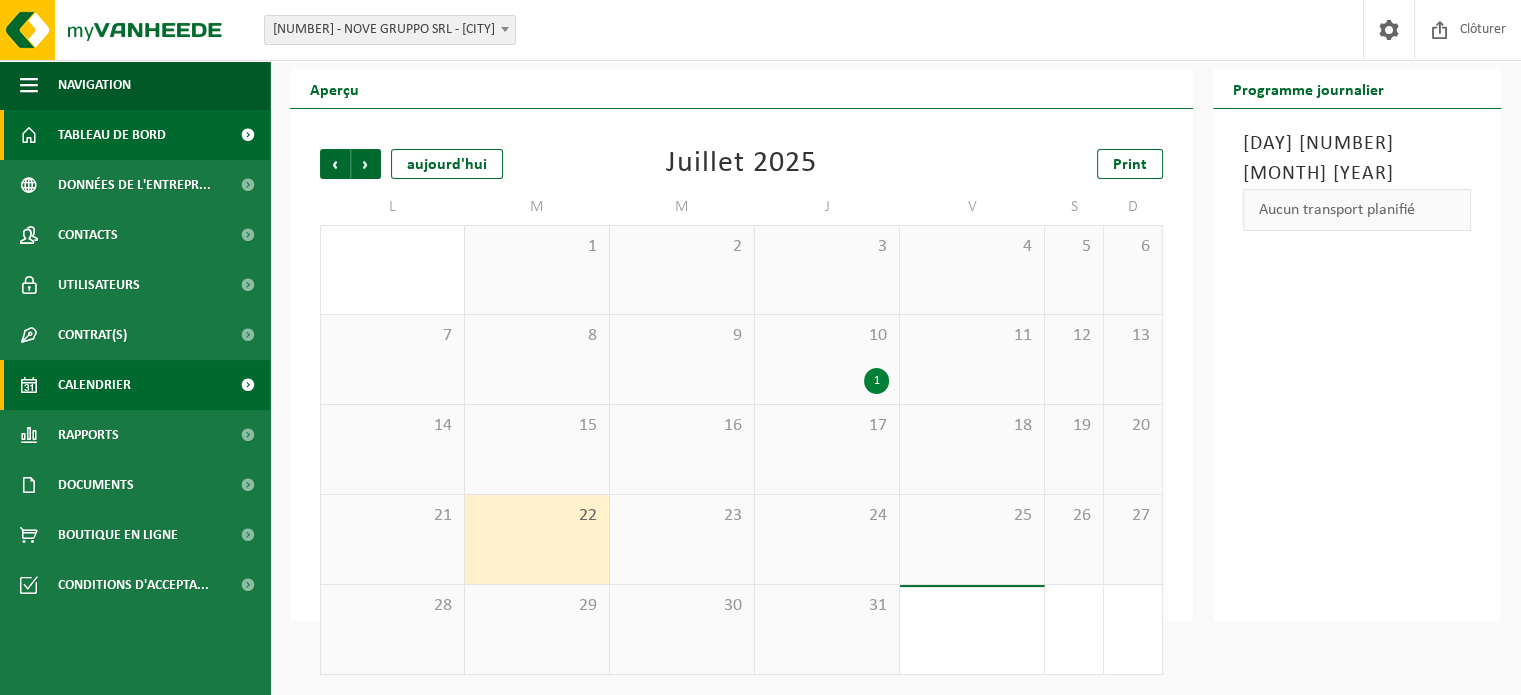 click on "Tableau de bord" at bounding box center (112, 135) 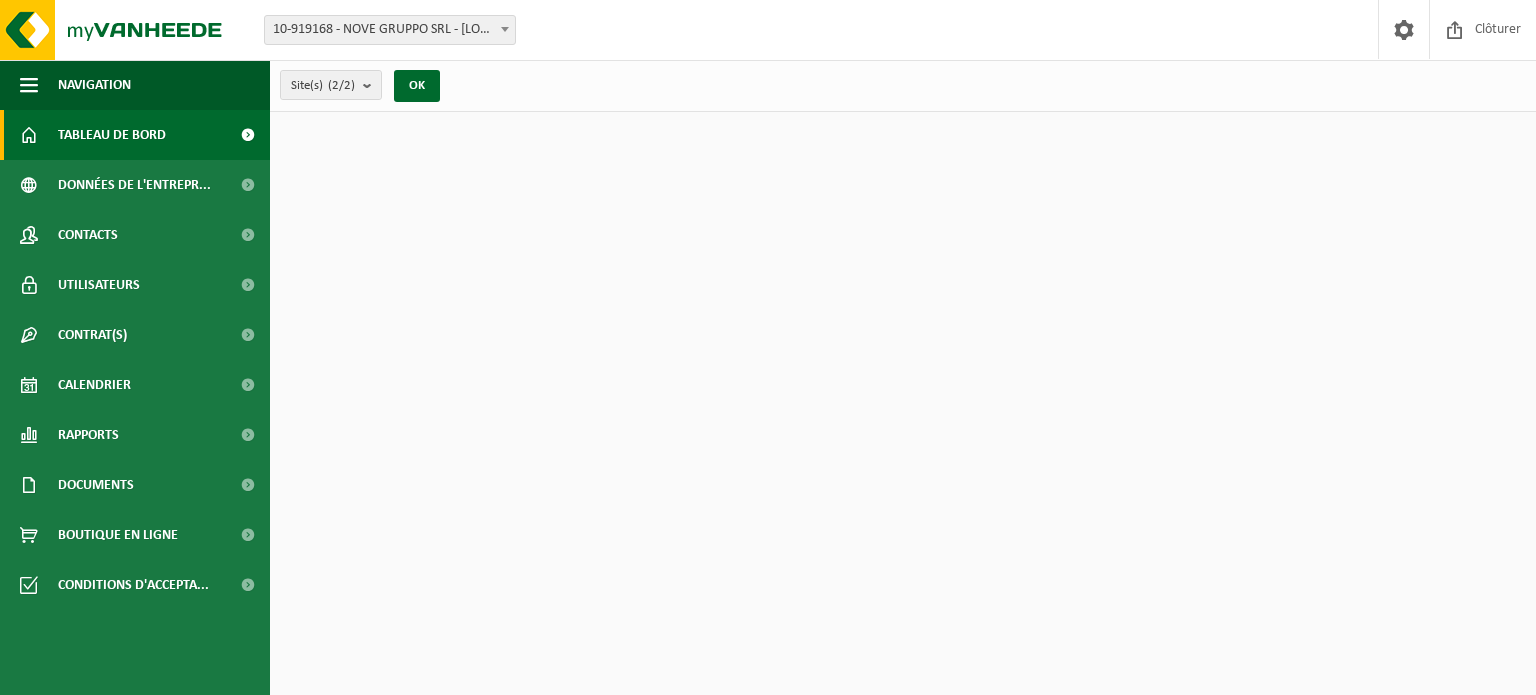 scroll, scrollTop: 0, scrollLeft: 0, axis: both 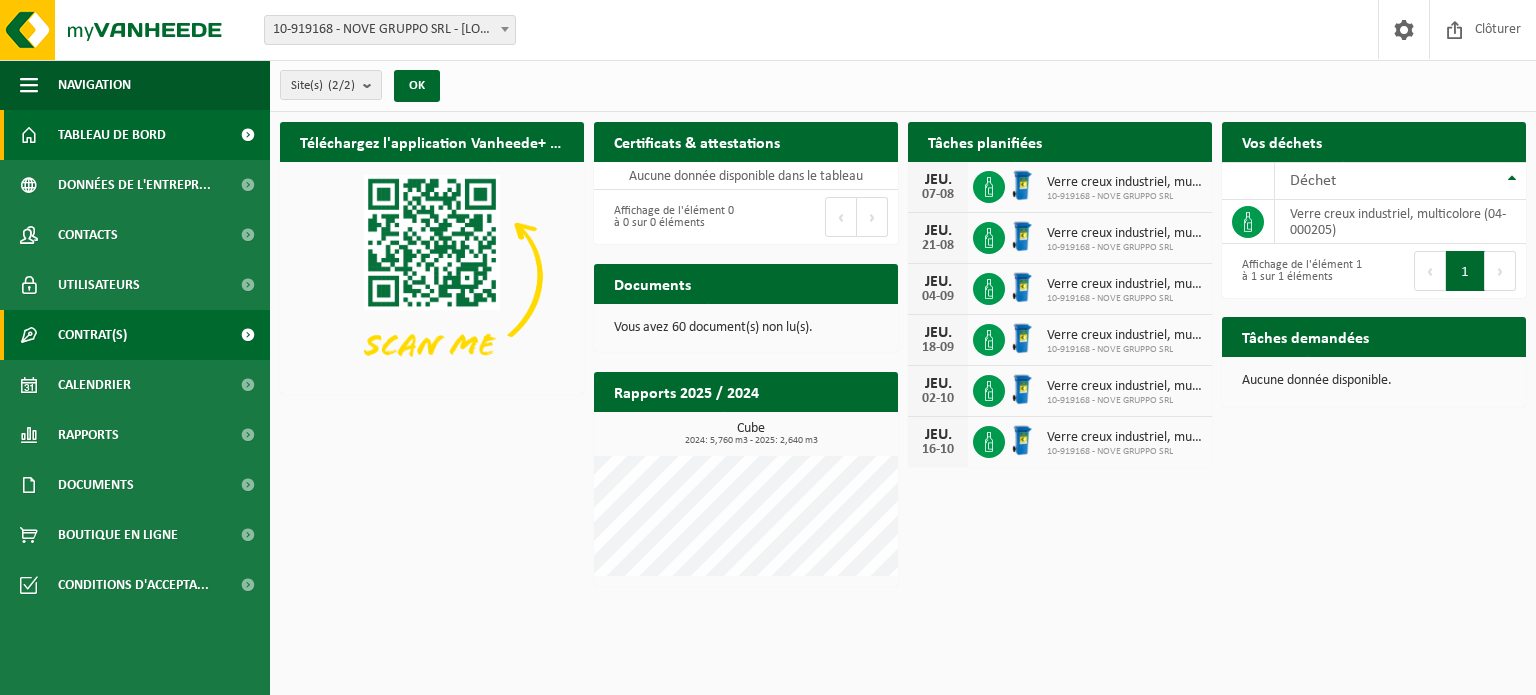 click on "Contrat(s)" at bounding box center [92, 335] 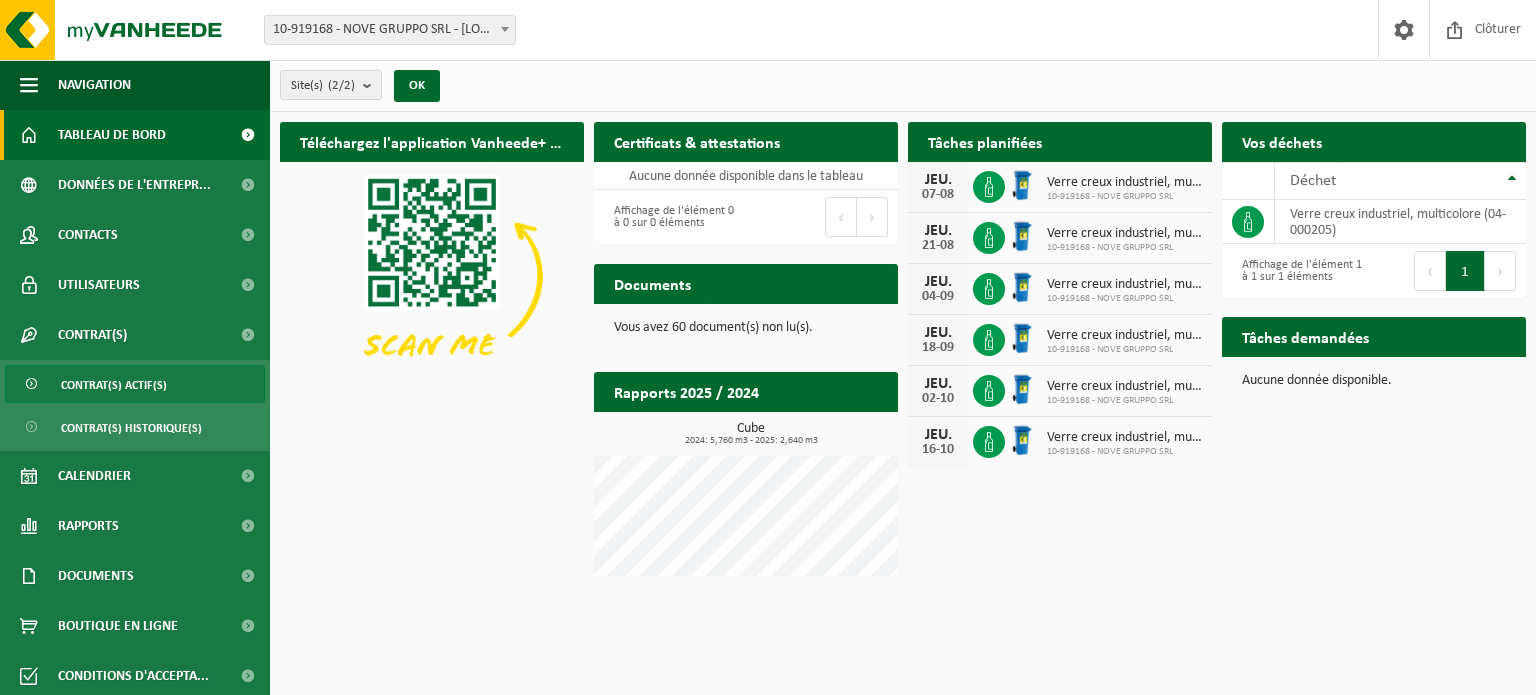 click on "Contrat(s) actif(s)" at bounding box center (114, 385) 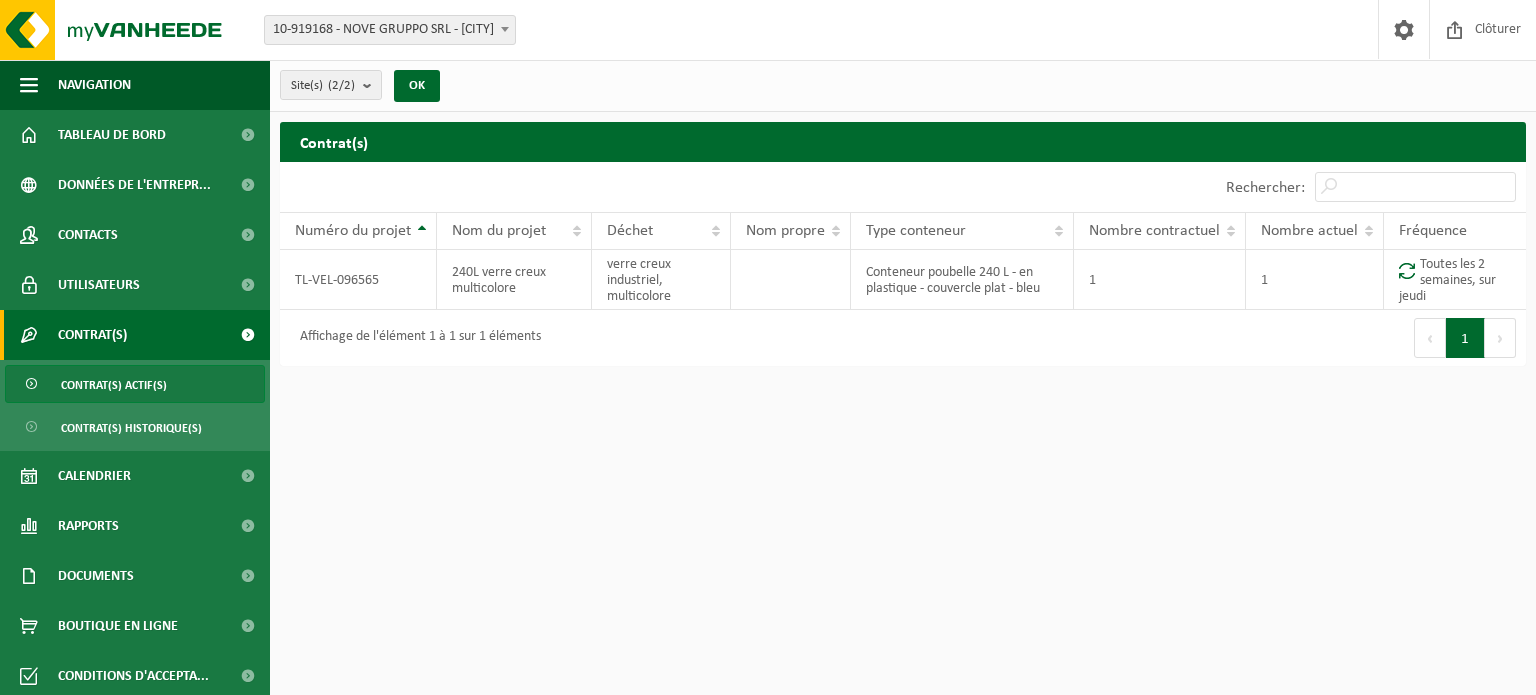 scroll, scrollTop: 0, scrollLeft: 0, axis: both 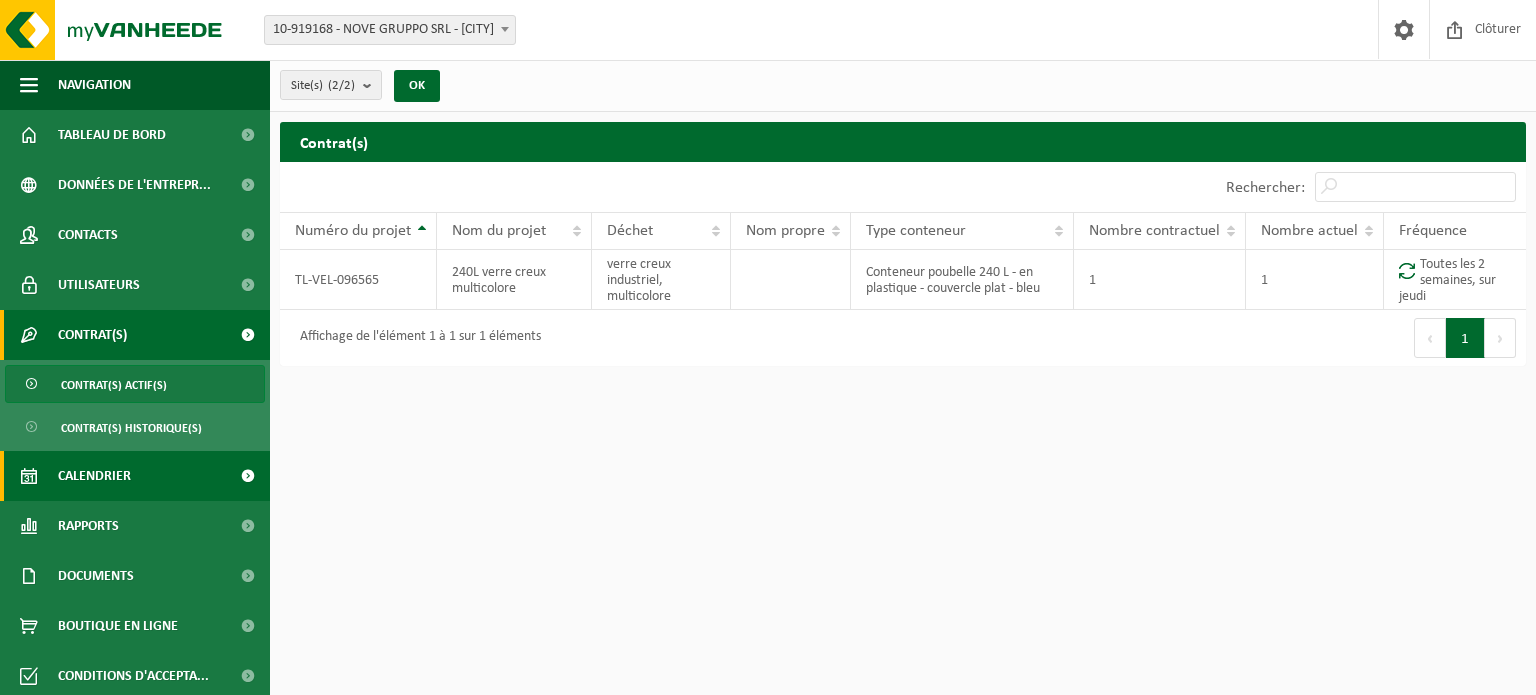 click on "Calendrier" at bounding box center (94, 476) 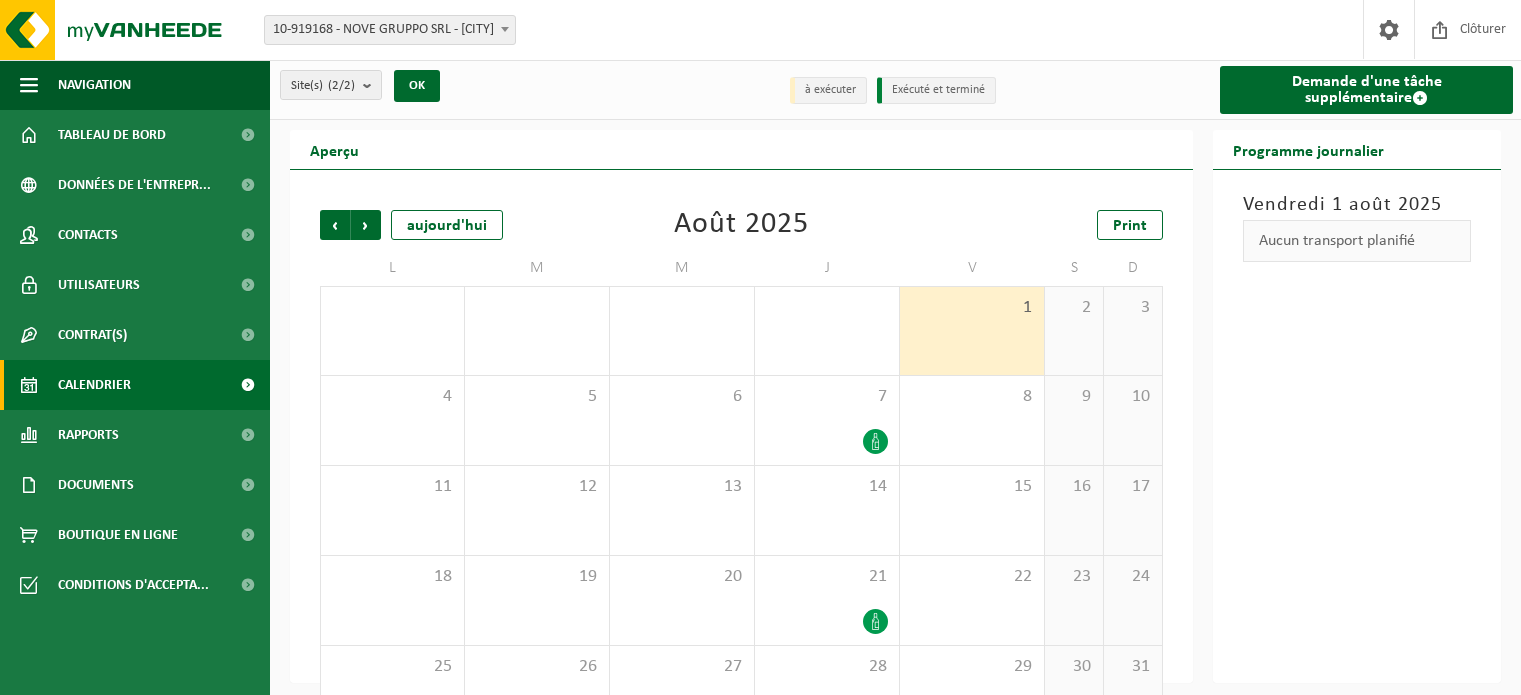 scroll, scrollTop: 0, scrollLeft: 0, axis: both 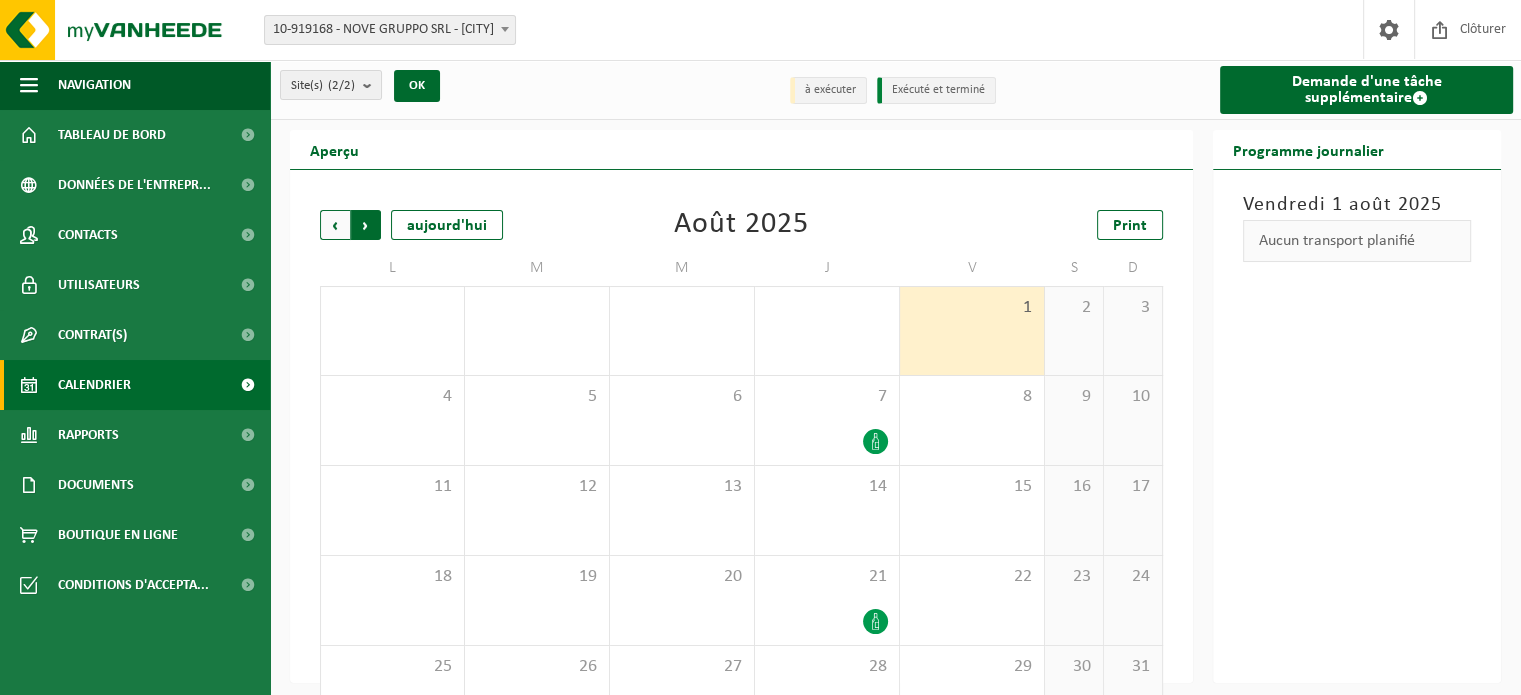 click on "Précédent" at bounding box center [335, 225] 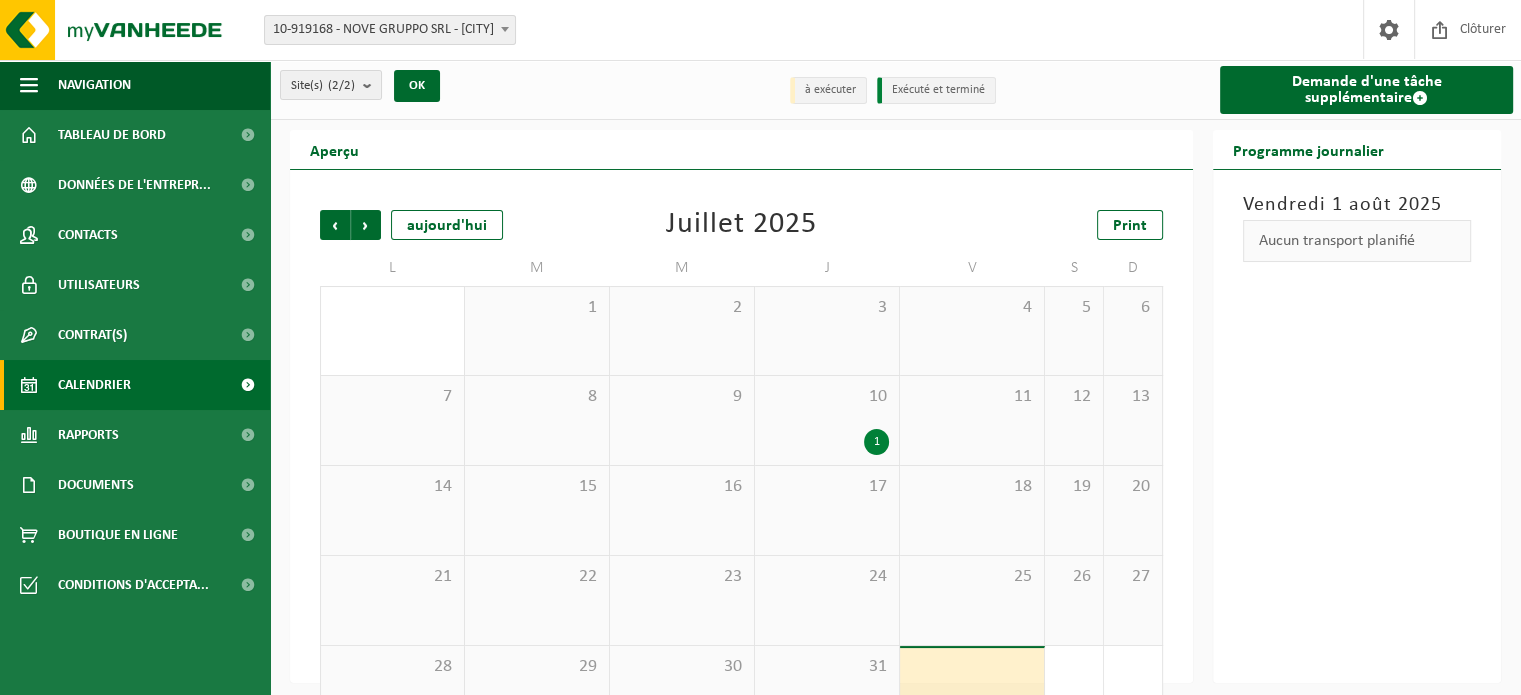 click on "24" at bounding box center [827, 600] 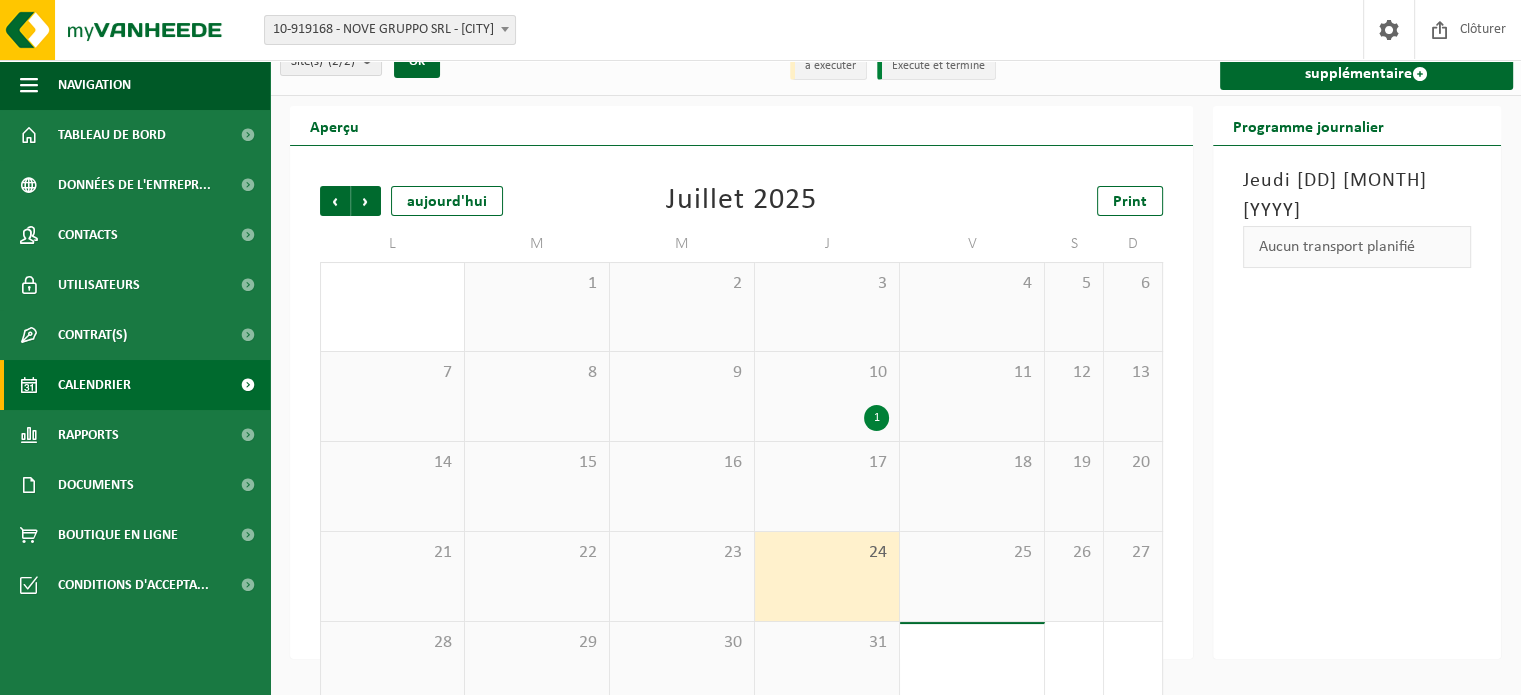 scroll, scrollTop: 62, scrollLeft: 0, axis: vertical 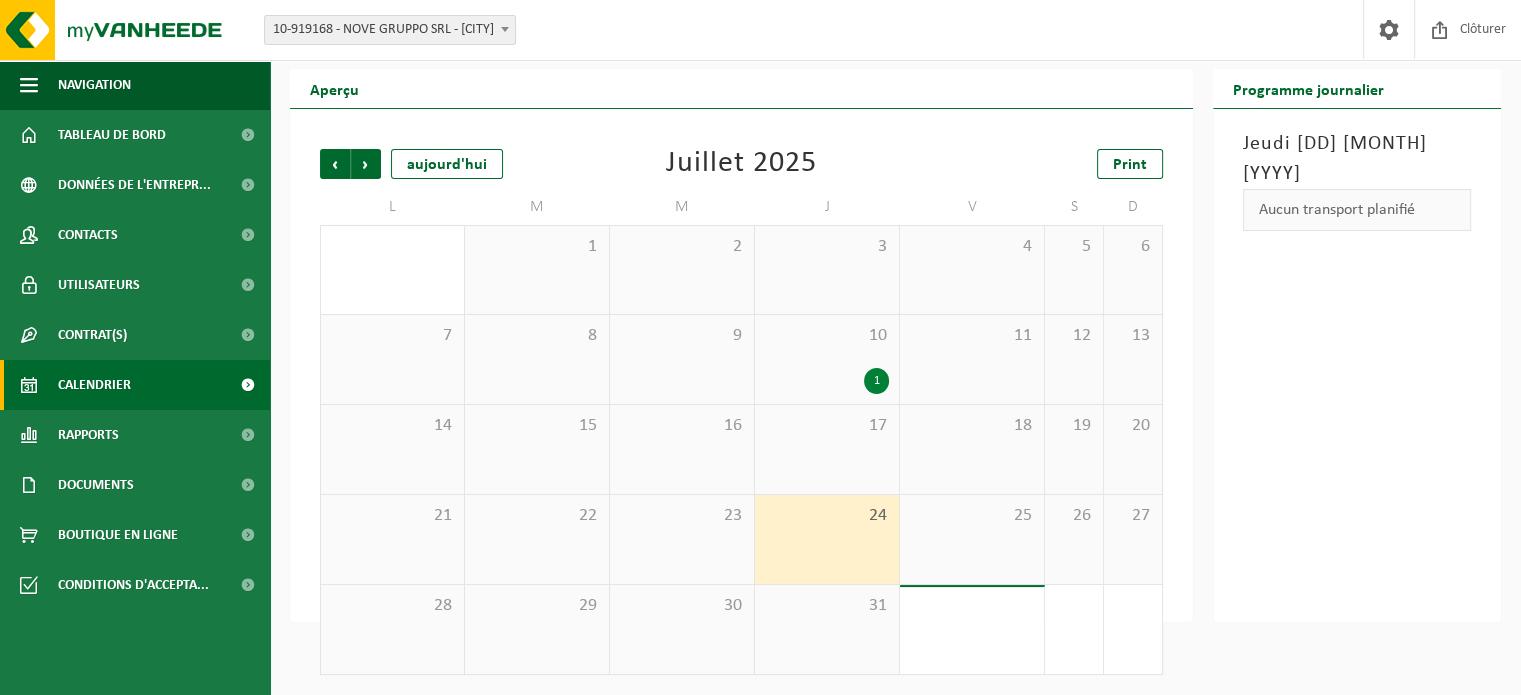 click on "31" at bounding box center [827, 606] 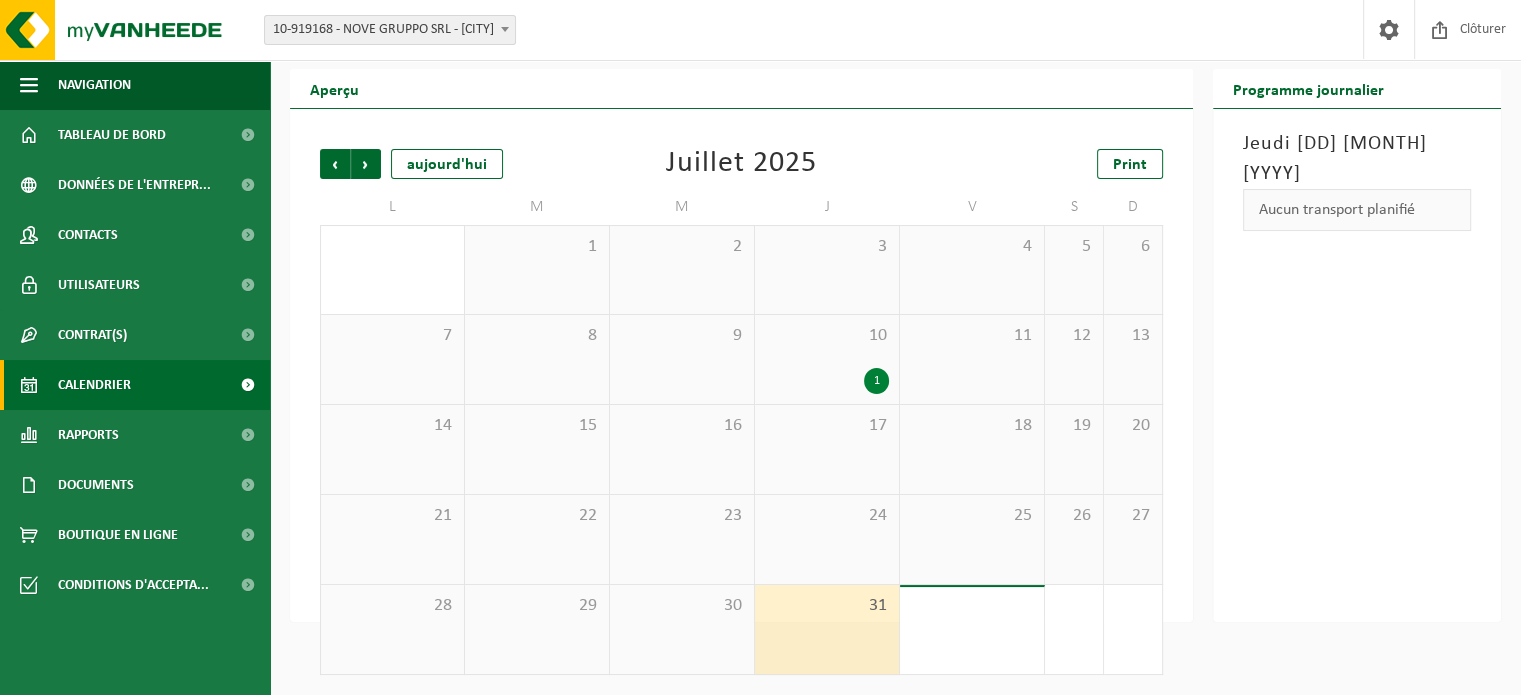 click on "24" at bounding box center (827, 539) 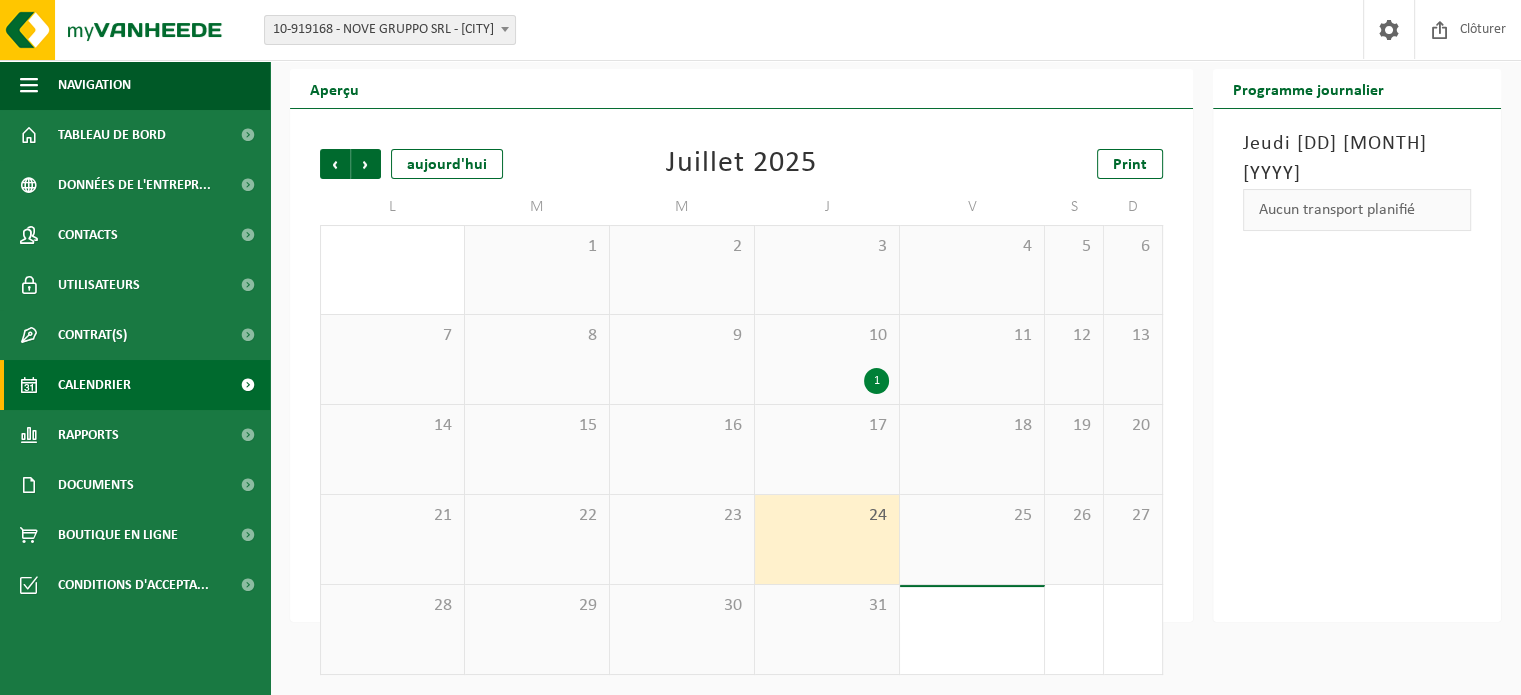 click on "25" at bounding box center (972, 539) 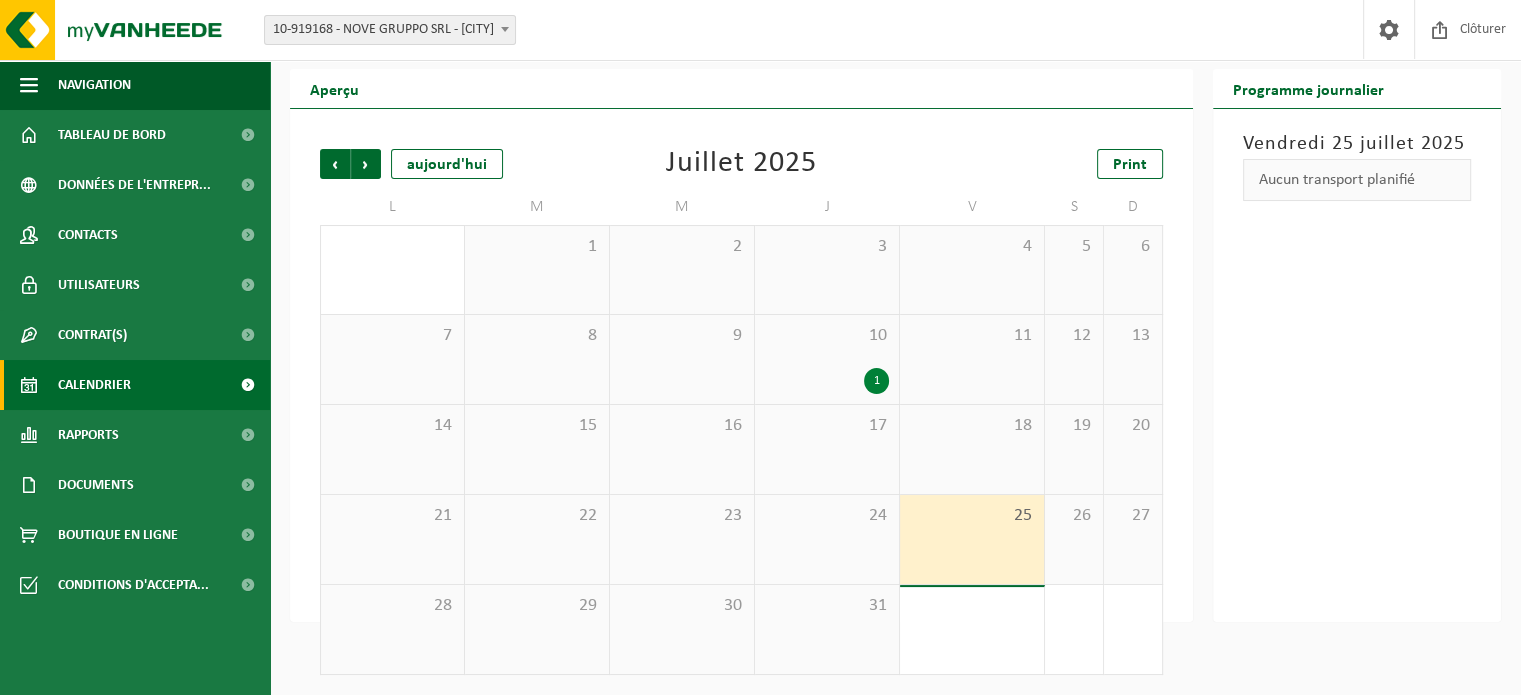 click on "Calendrier" at bounding box center [94, 385] 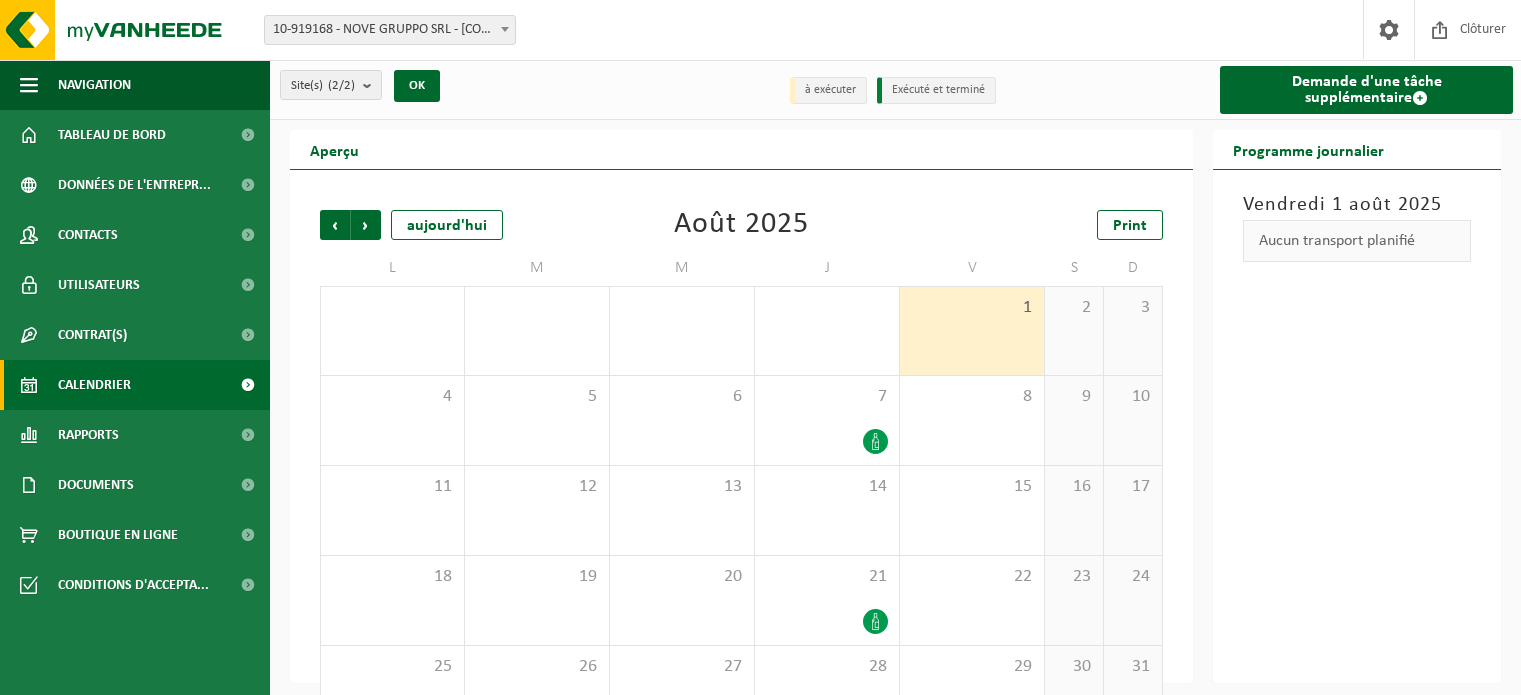 scroll, scrollTop: 0, scrollLeft: 0, axis: both 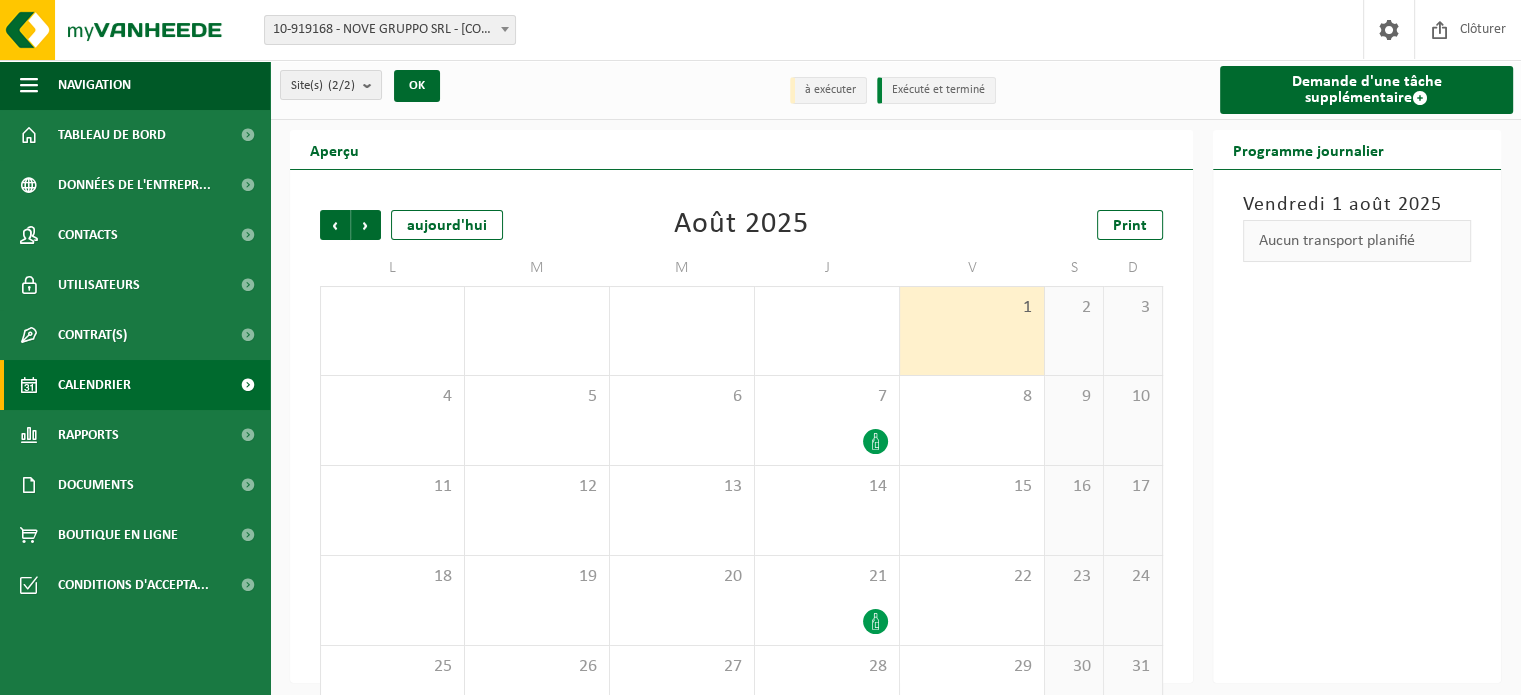 click on "31" at bounding box center [827, 331] 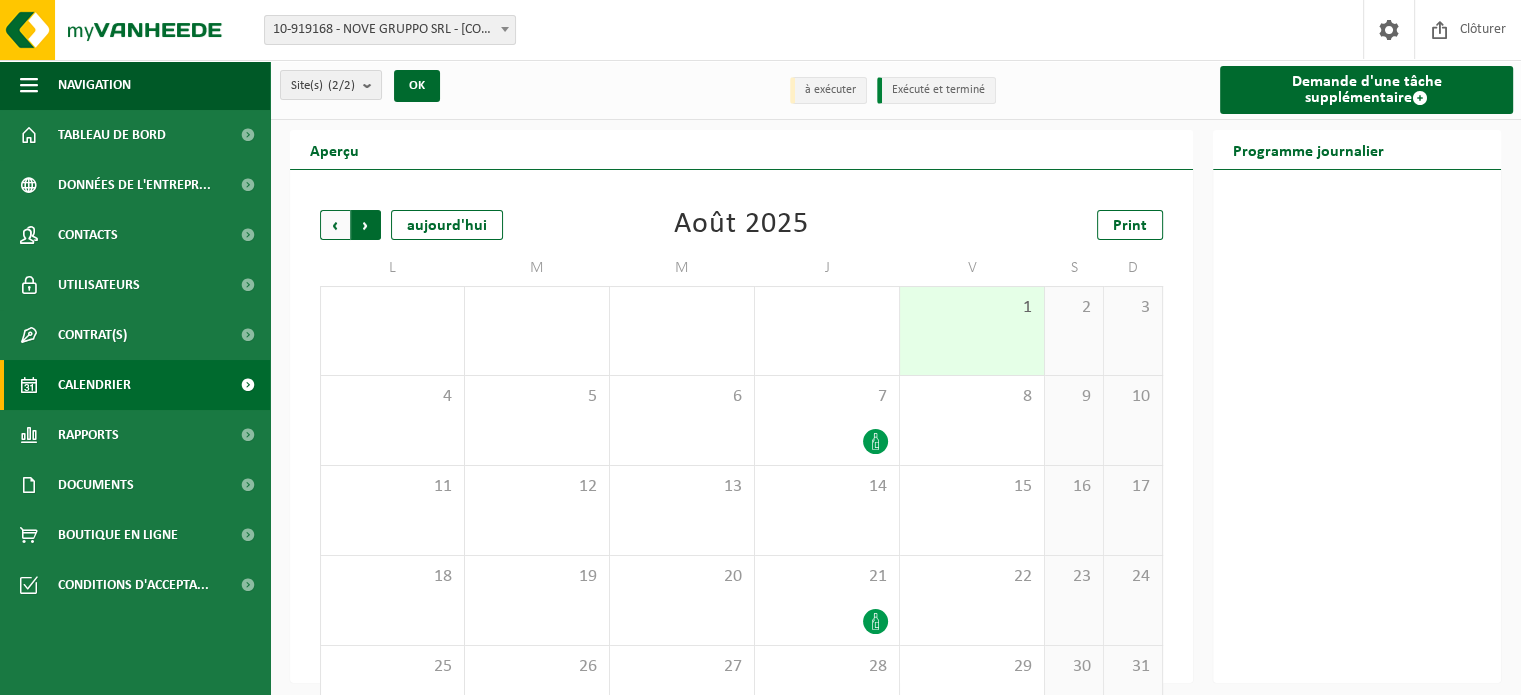 click on "Précédent" at bounding box center (335, 225) 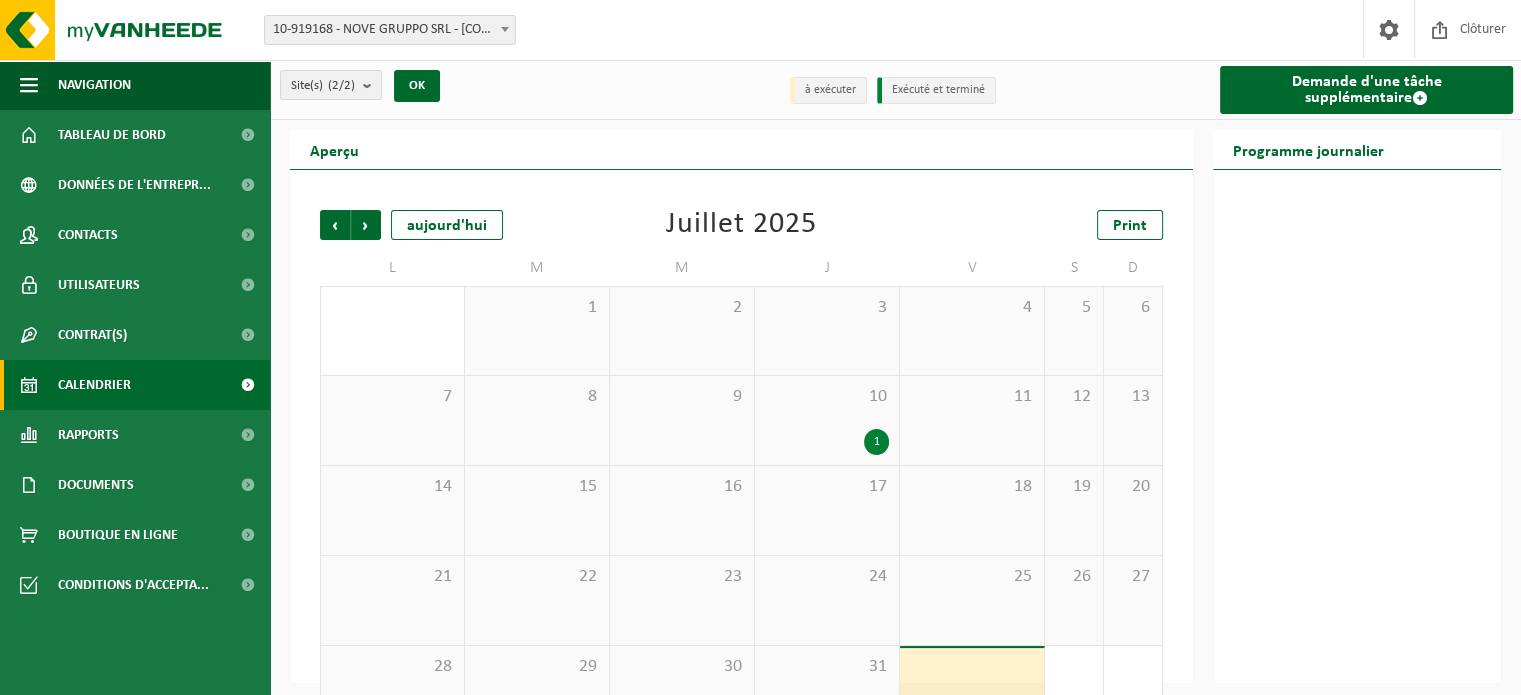 click on "24" at bounding box center (827, 600) 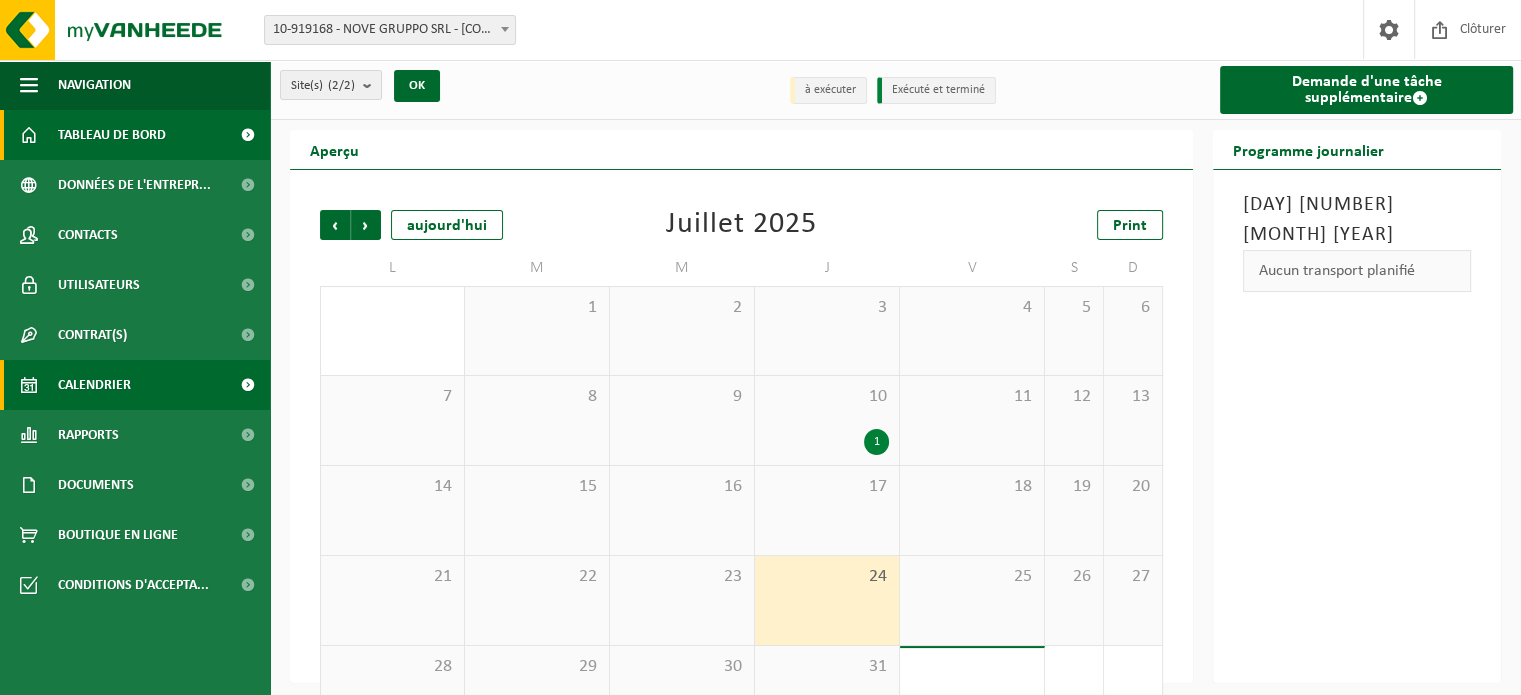 click on "Tableau de bord" at bounding box center [112, 135] 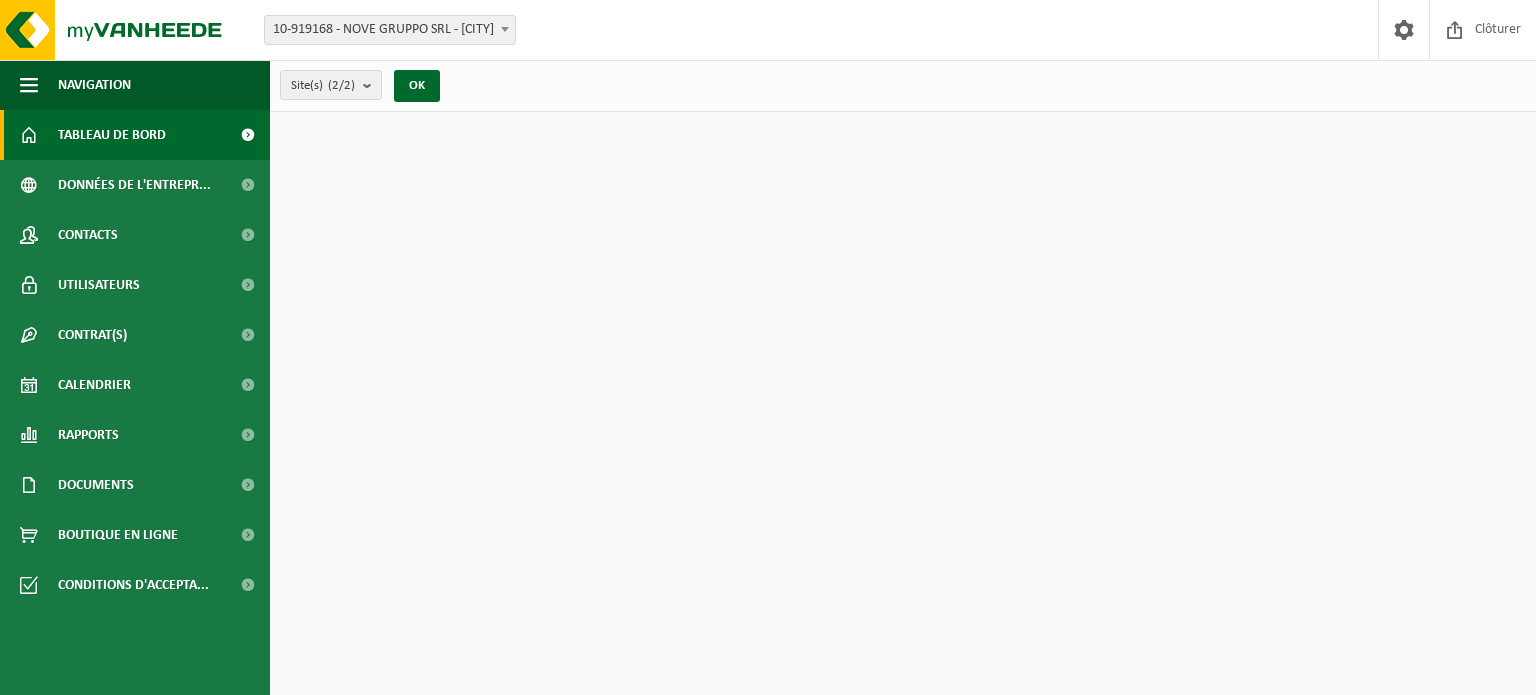 scroll, scrollTop: 0, scrollLeft: 0, axis: both 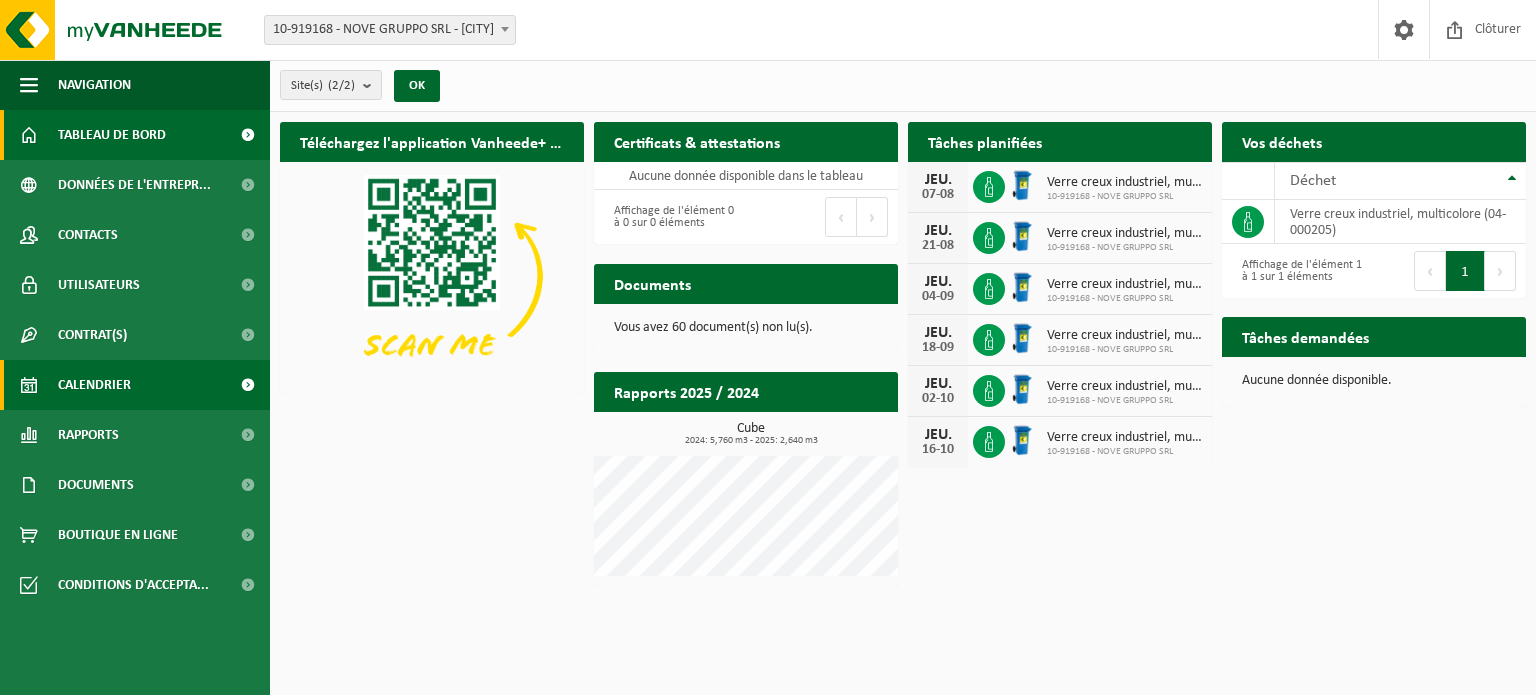 click on "Calendrier" at bounding box center (94, 385) 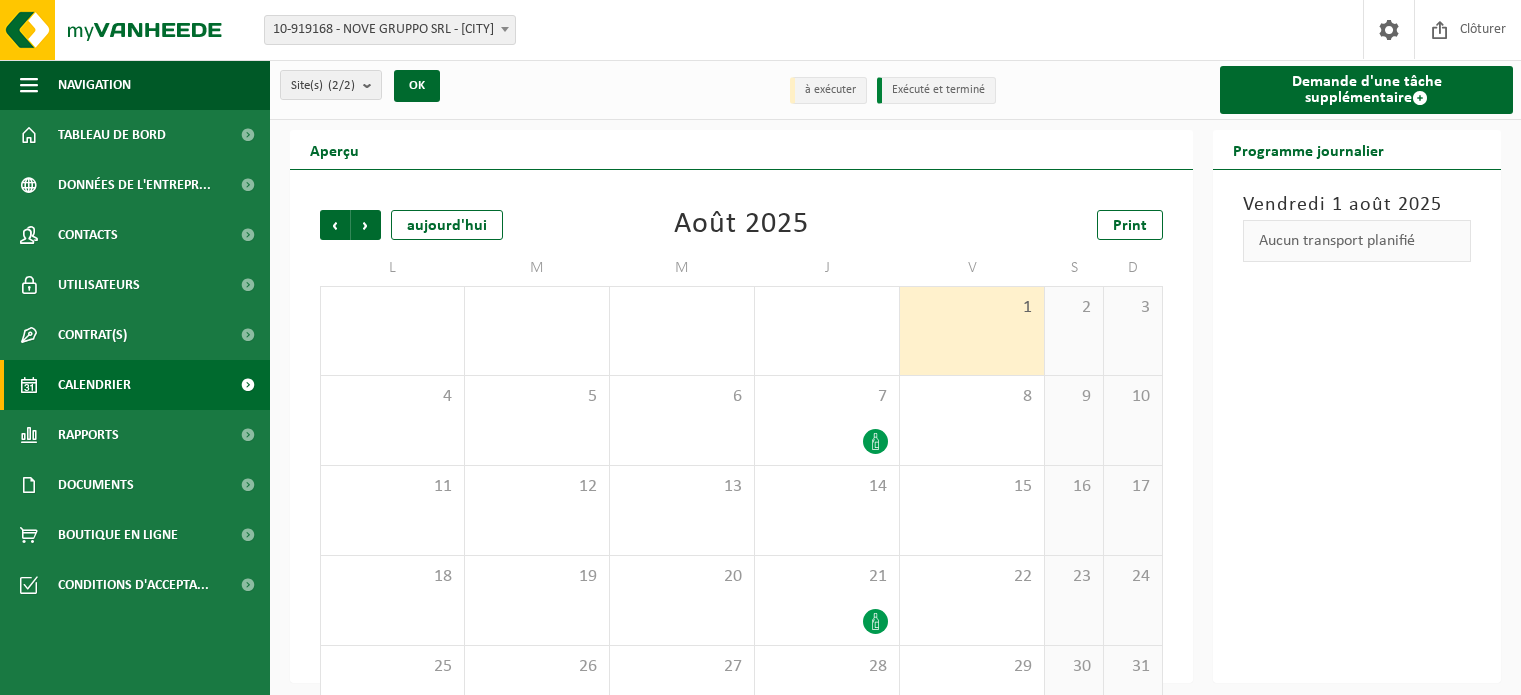 scroll, scrollTop: 0, scrollLeft: 0, axis: both 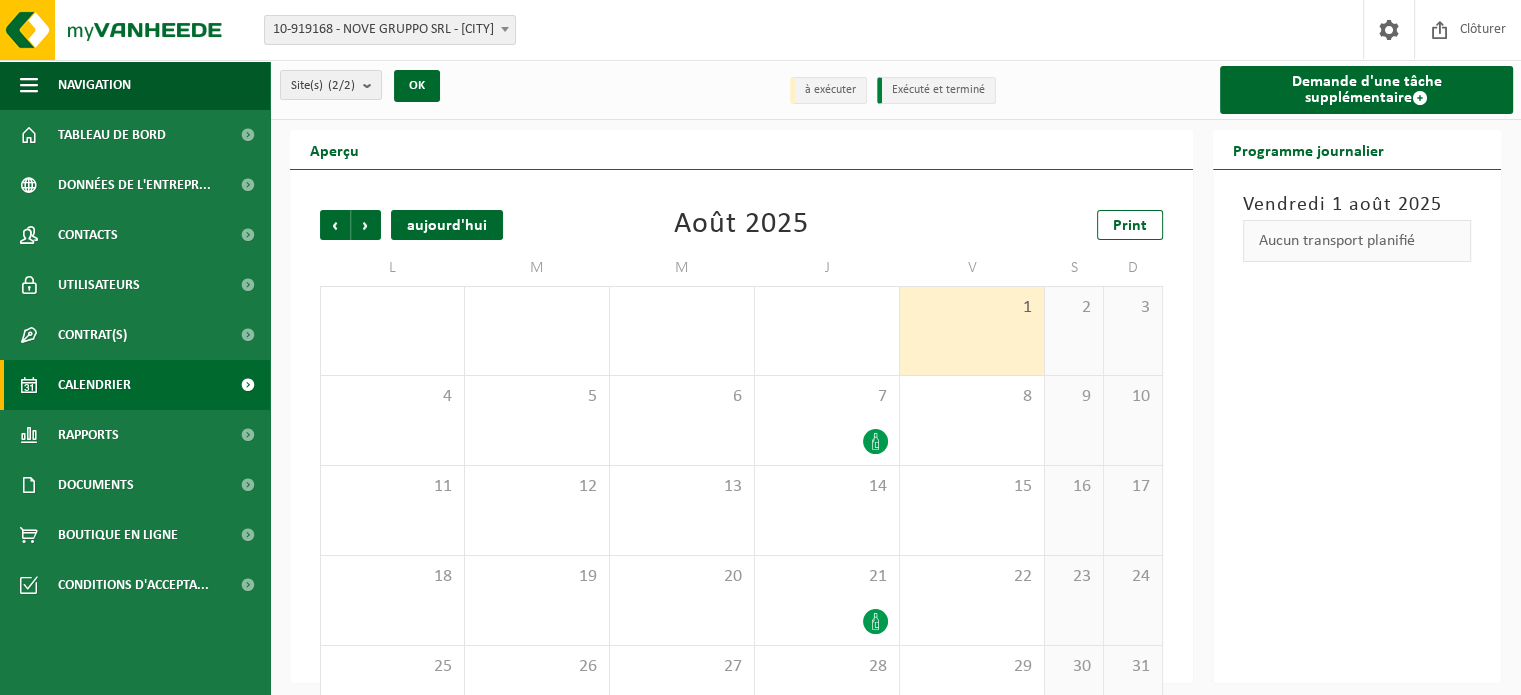 click on "aujourd'hui" at bounding box center [447, 225] 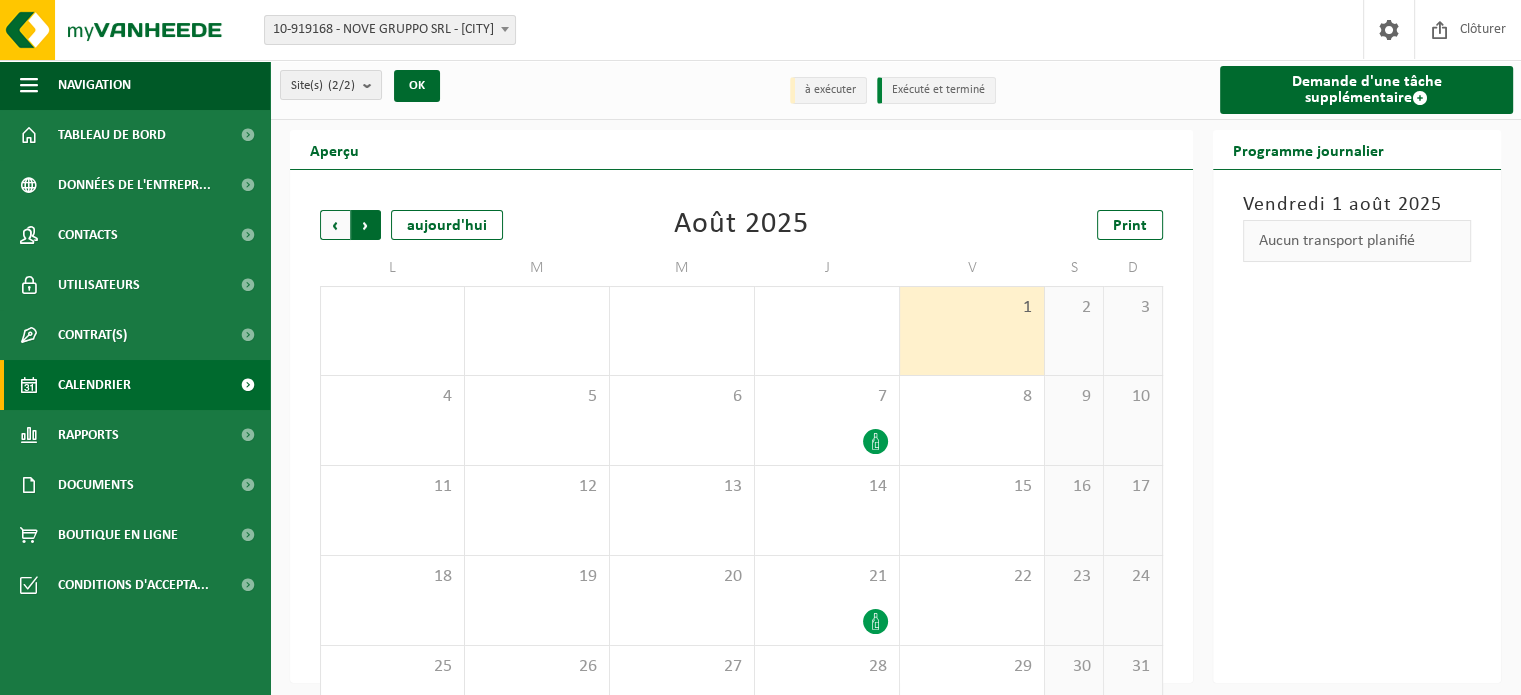 click on "Précédent" at bounding box center (335, 225) 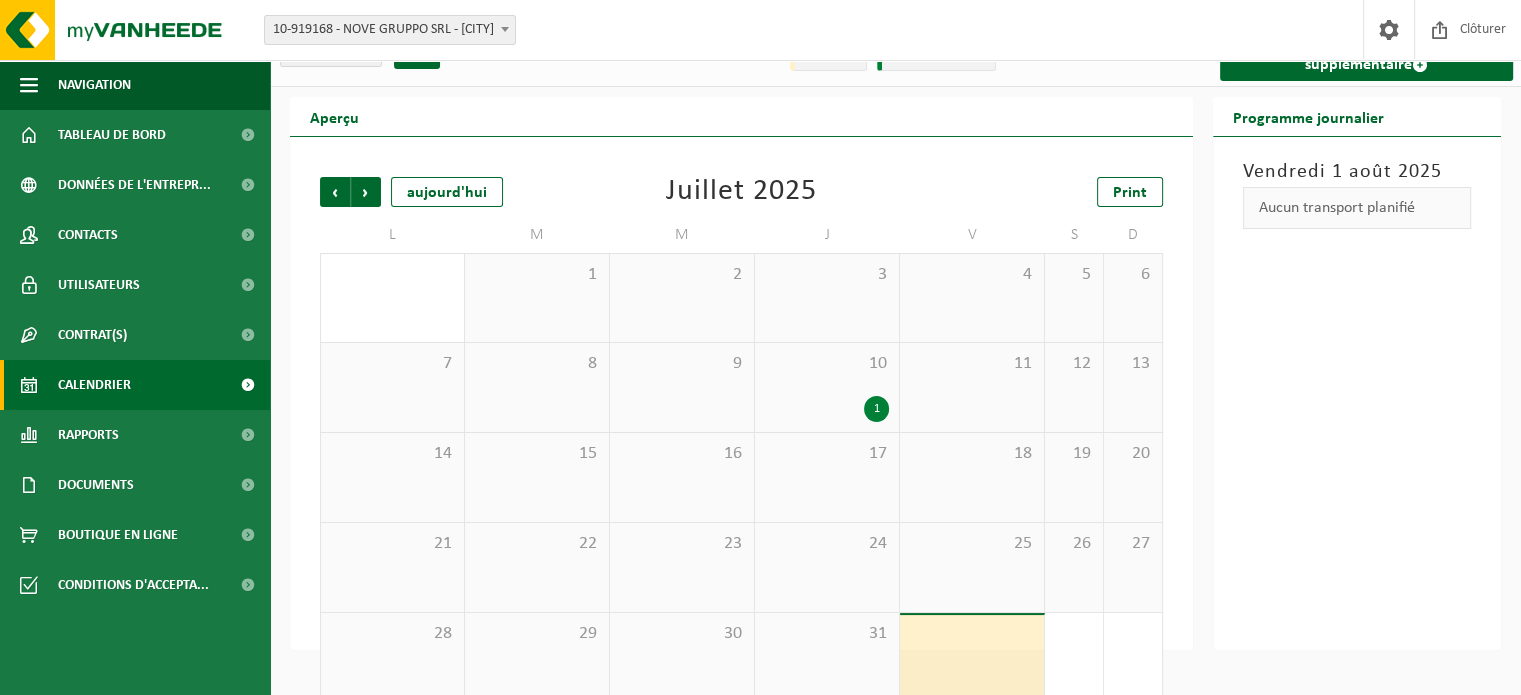 scroll, scrollTop: 62, scrollLeft: 0, axis: vertical 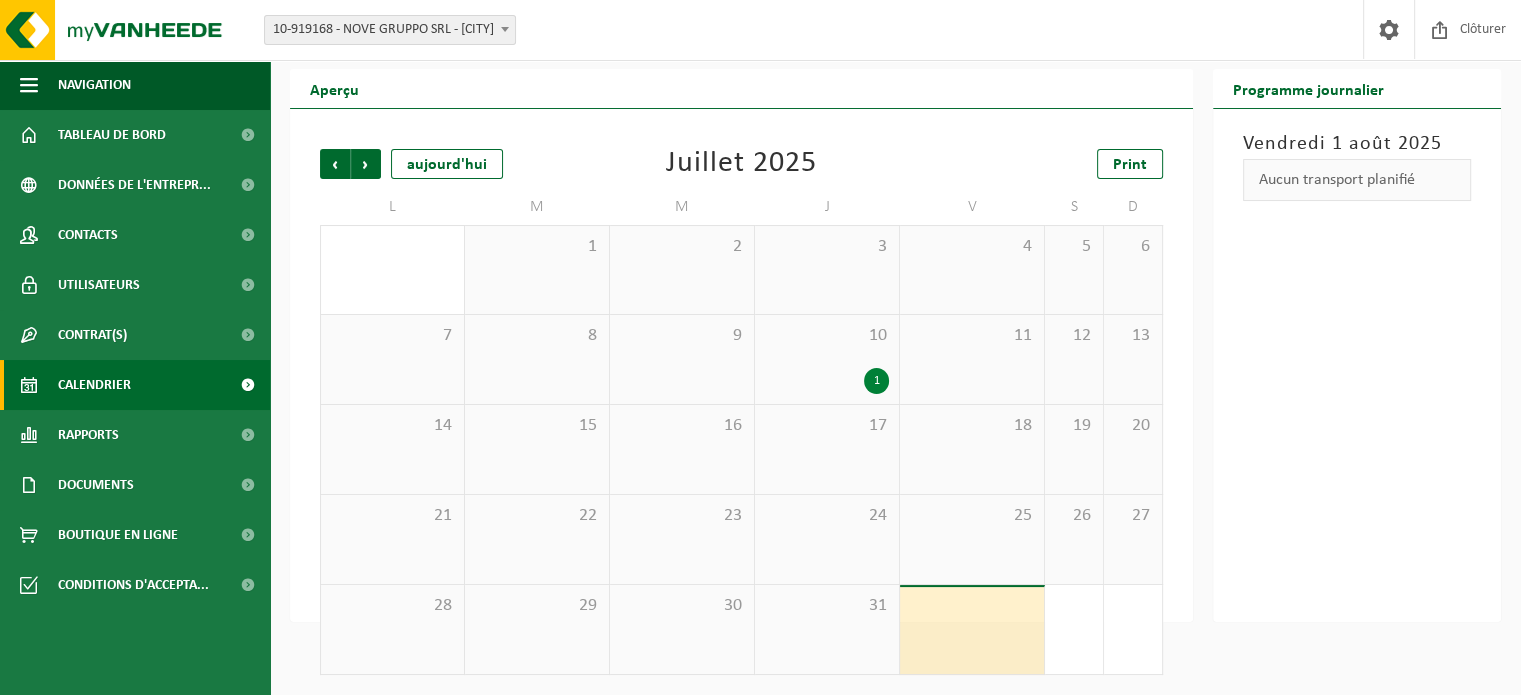 click on "24" at bounding box center [827, 539] 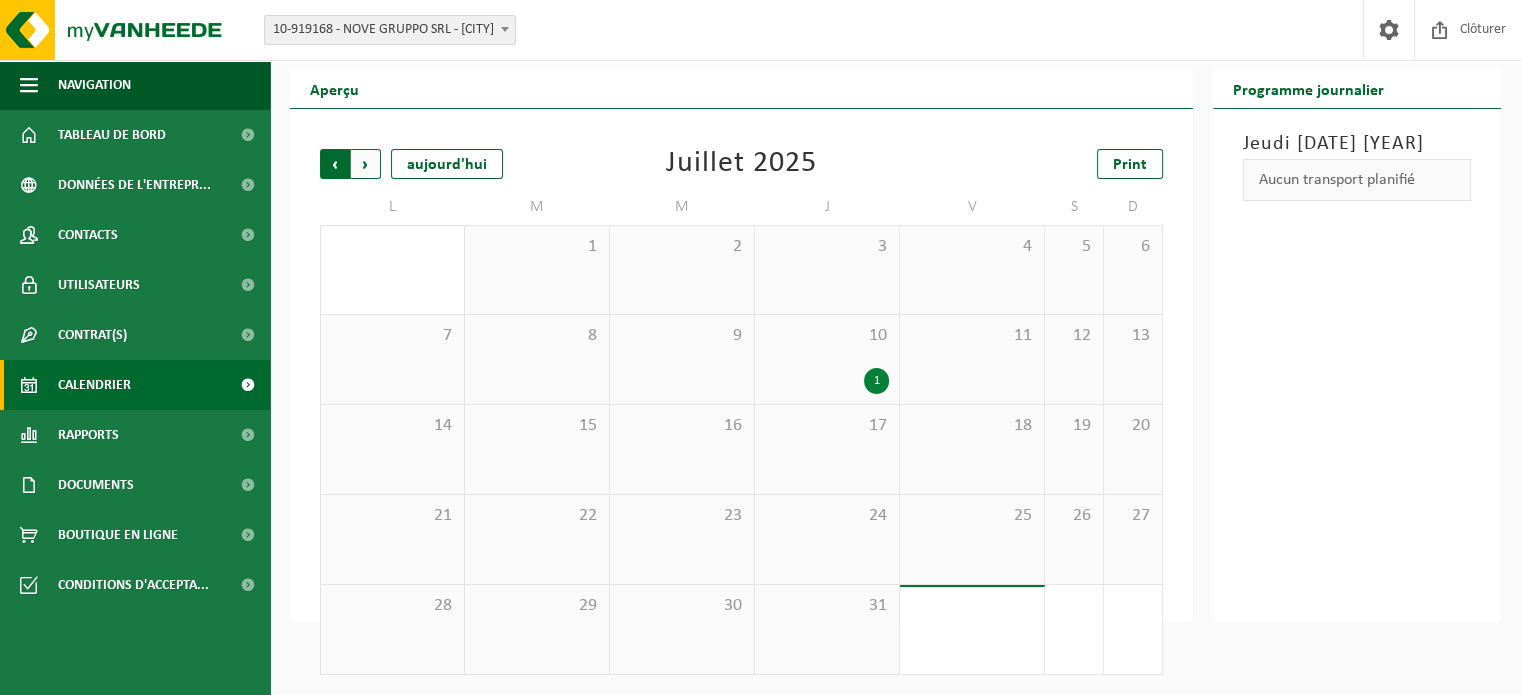 click on "Suivant" at bounding box center (366, 164) 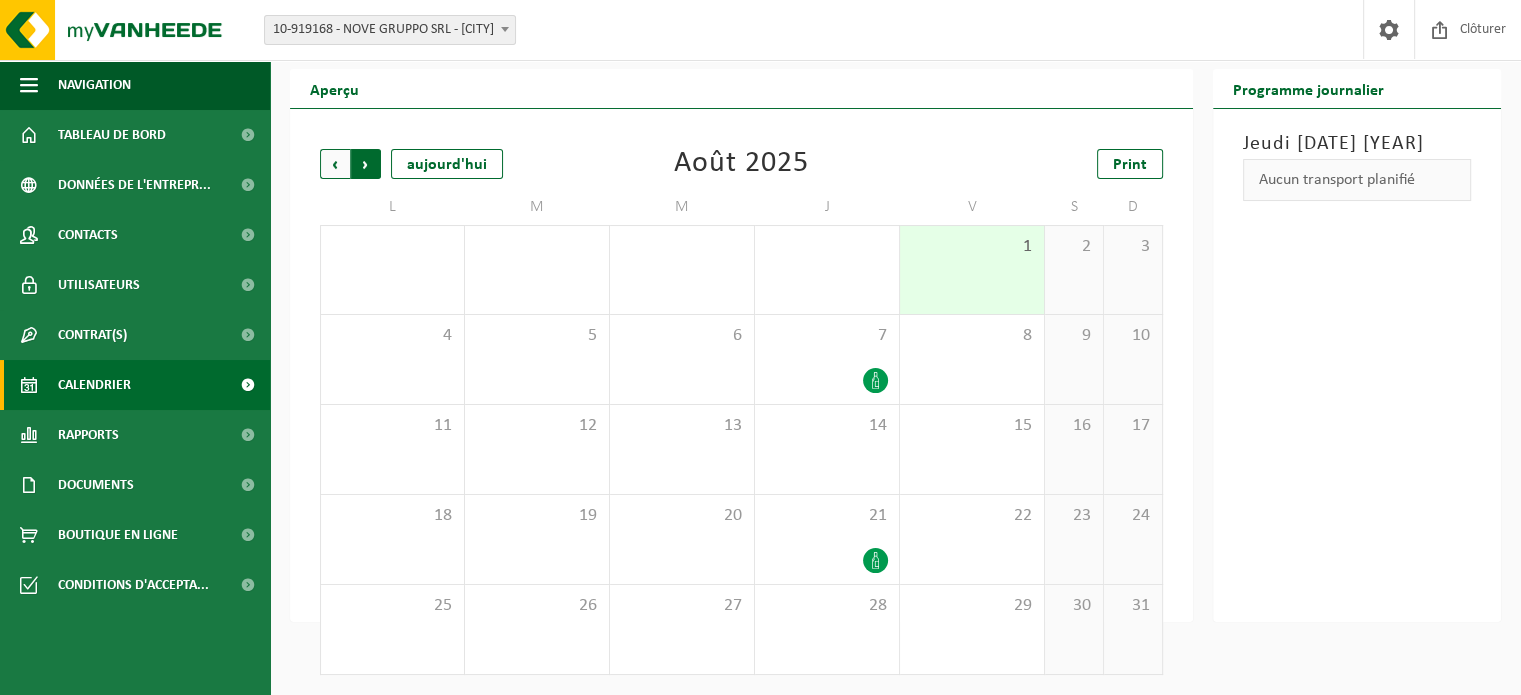 click on "Précédent" at bounding box center (335, 164) 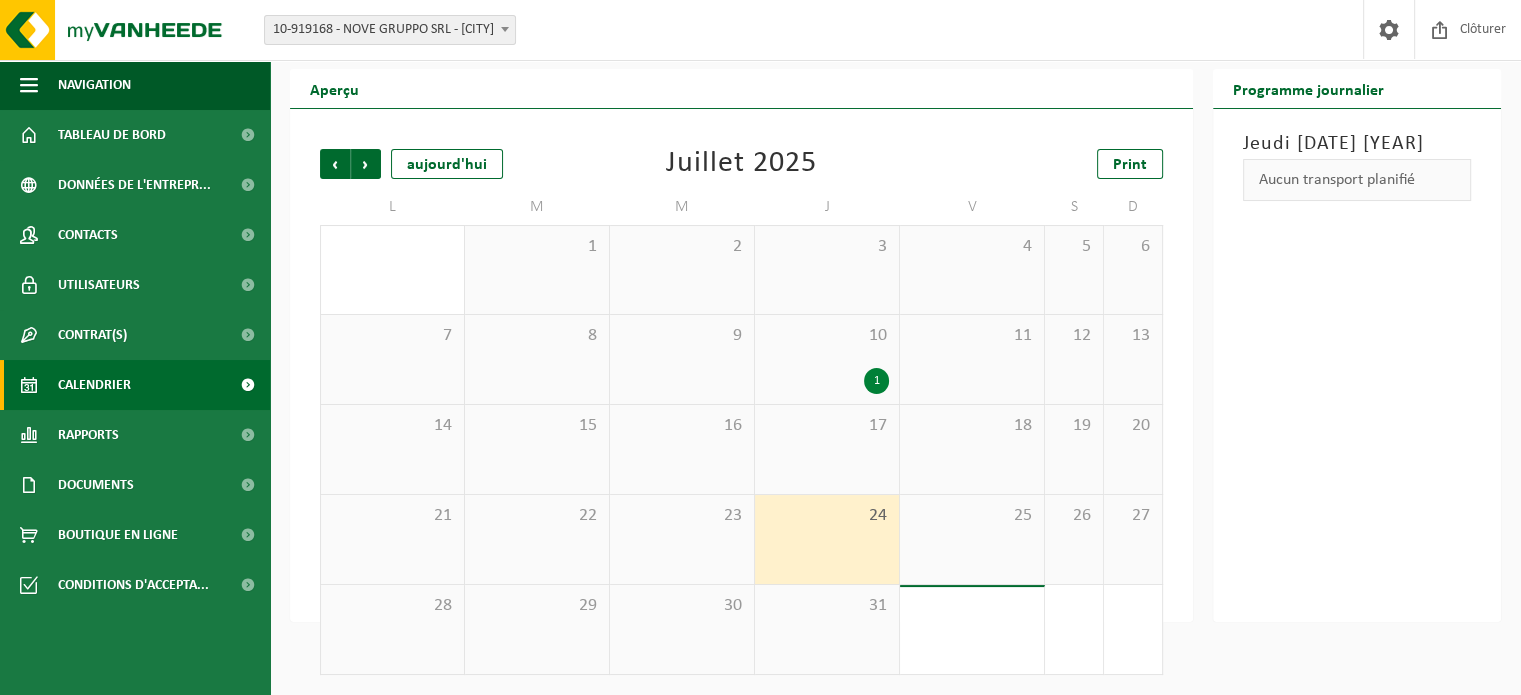 click on "24" at bounding box center [827, 539] 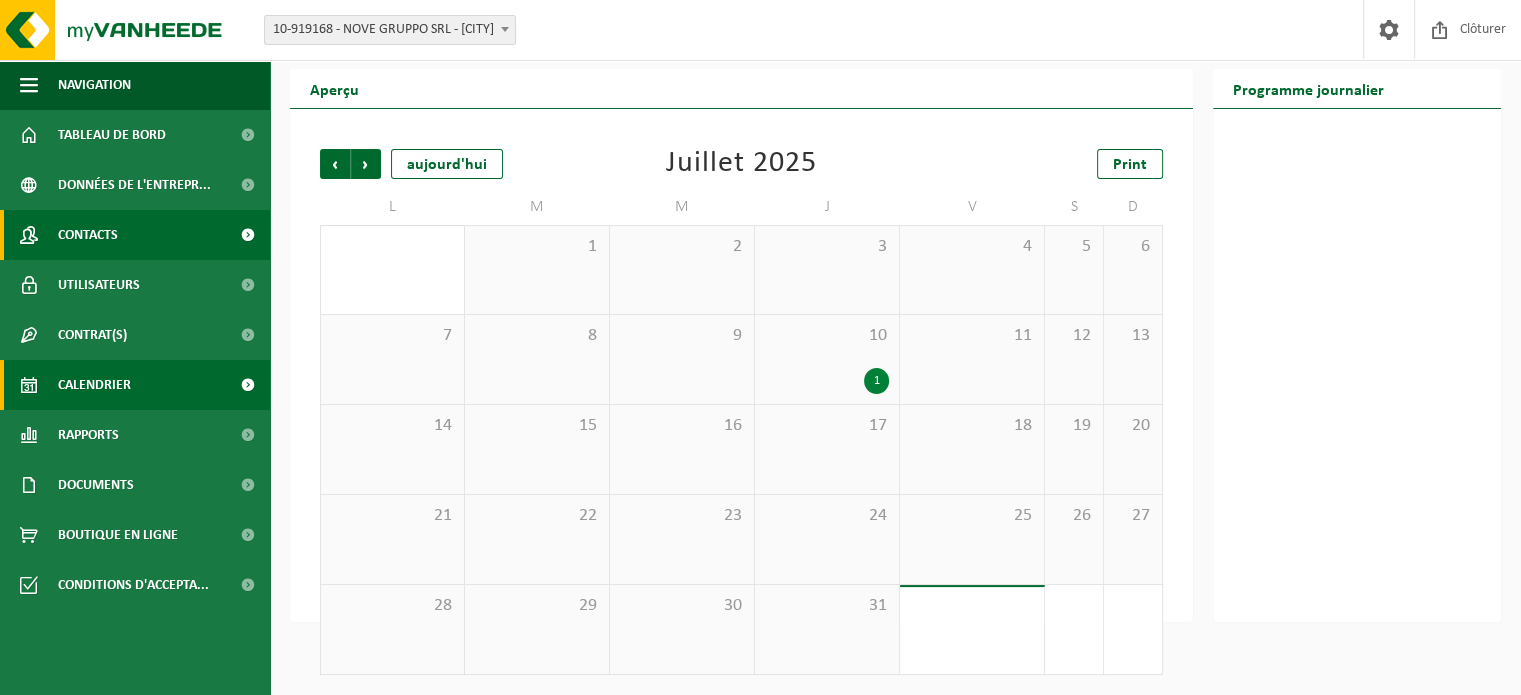 click on "Contacts" at bounding box center [88, 235] 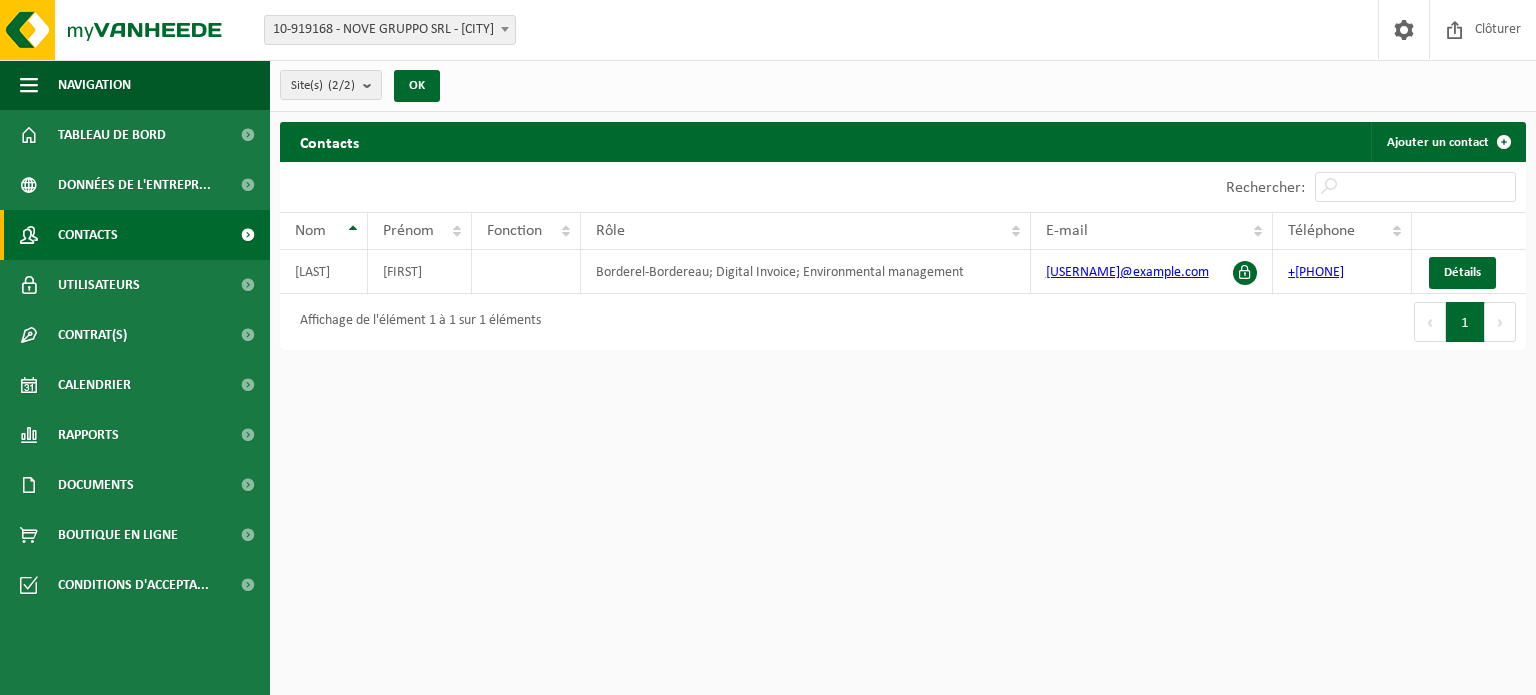 scroll, scrollTop: 0, scrollLeft: 0, axis: both 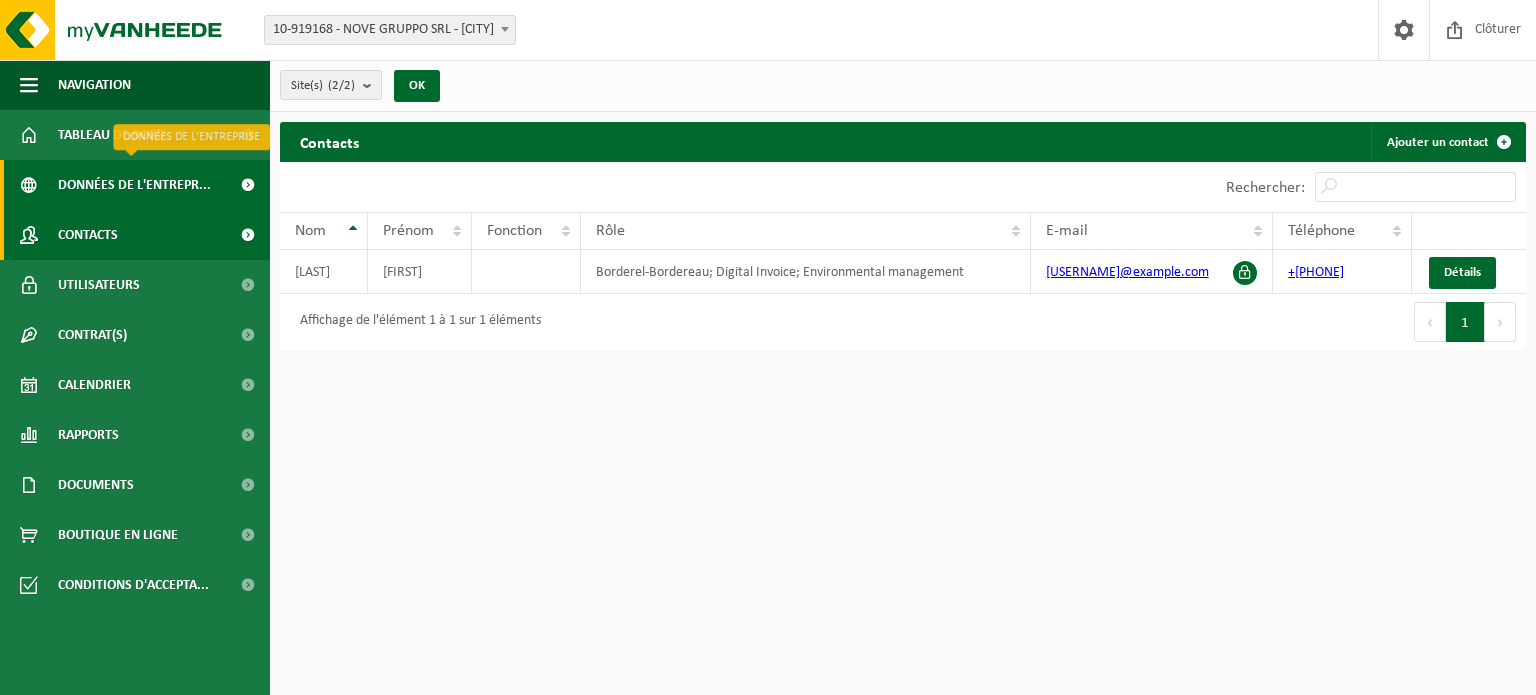 click on "Données de l'entrepr..." at bounding box center [134, 185] 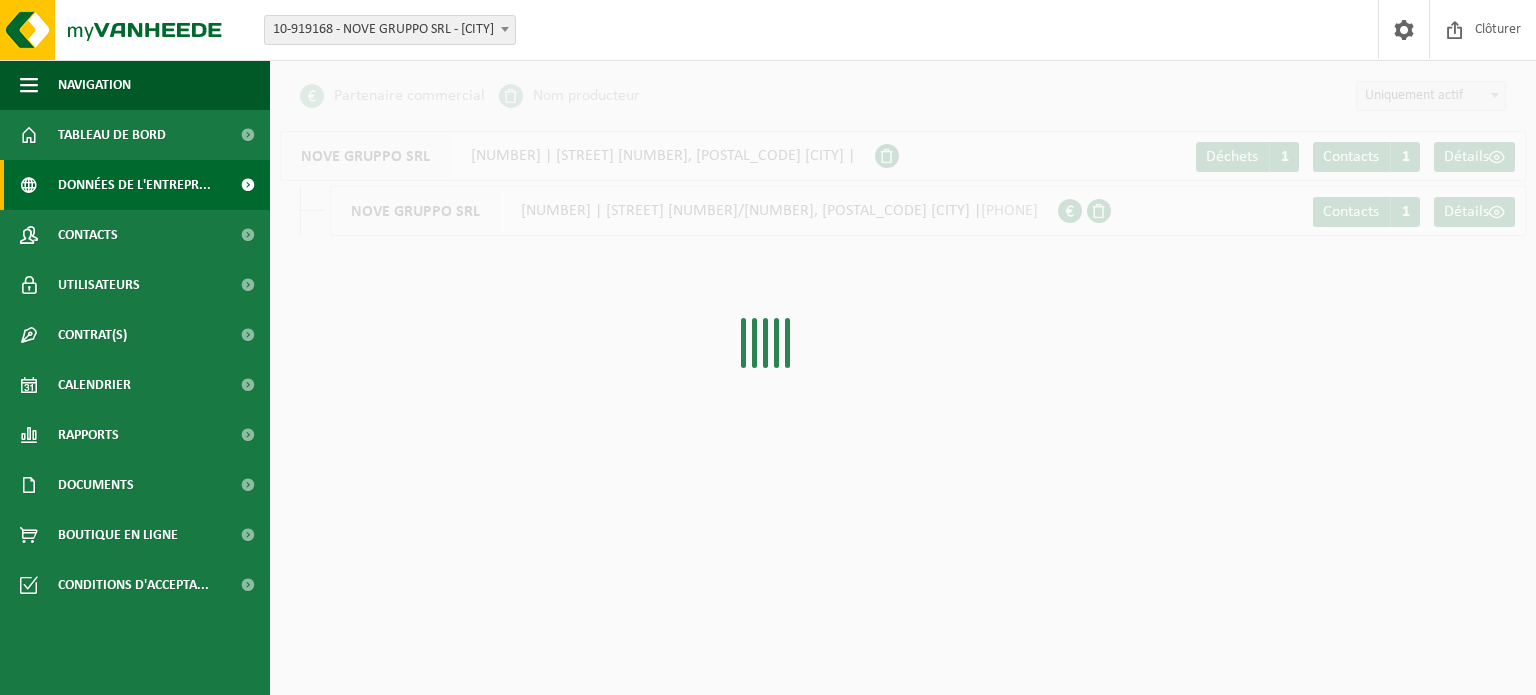scroll, scrollTop: 0, scrollLeft: 0, axis: both 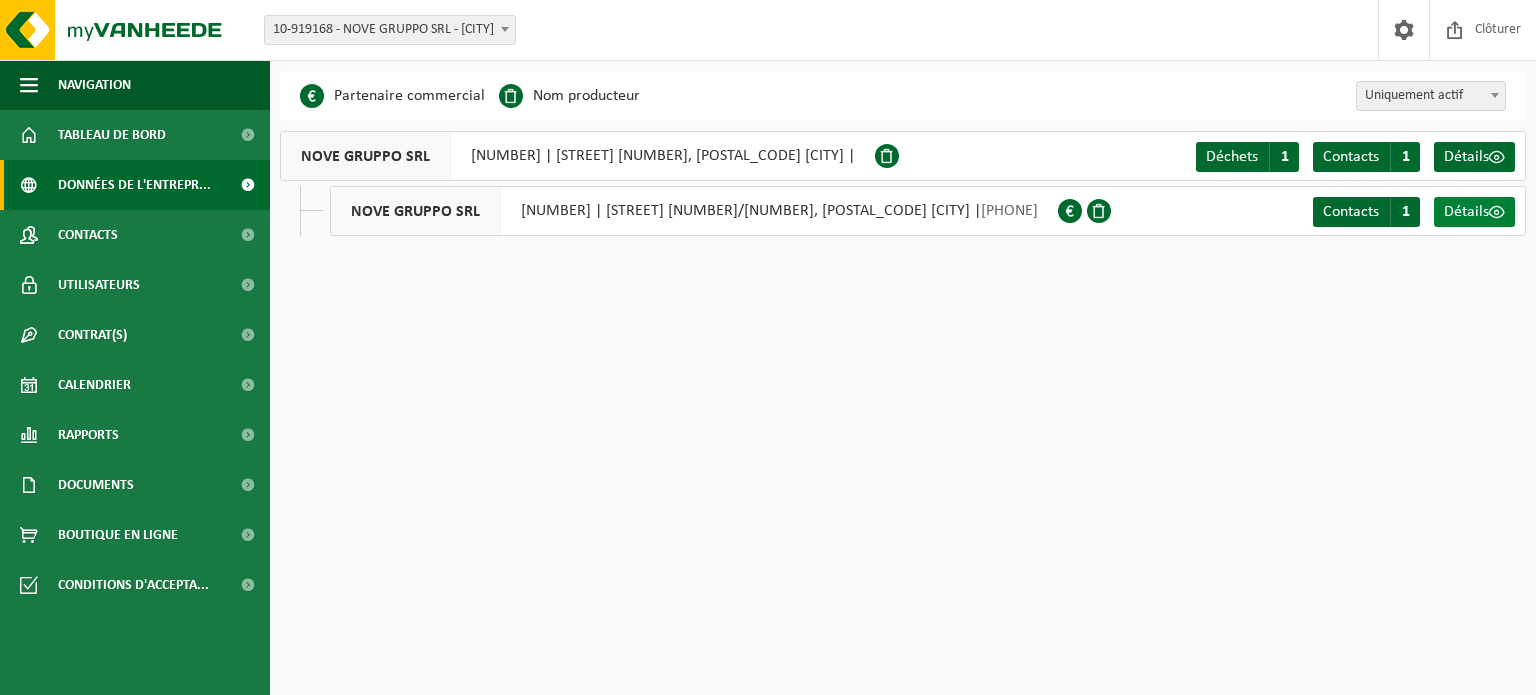 click on "Détails" at bounding box center (1466, 212) 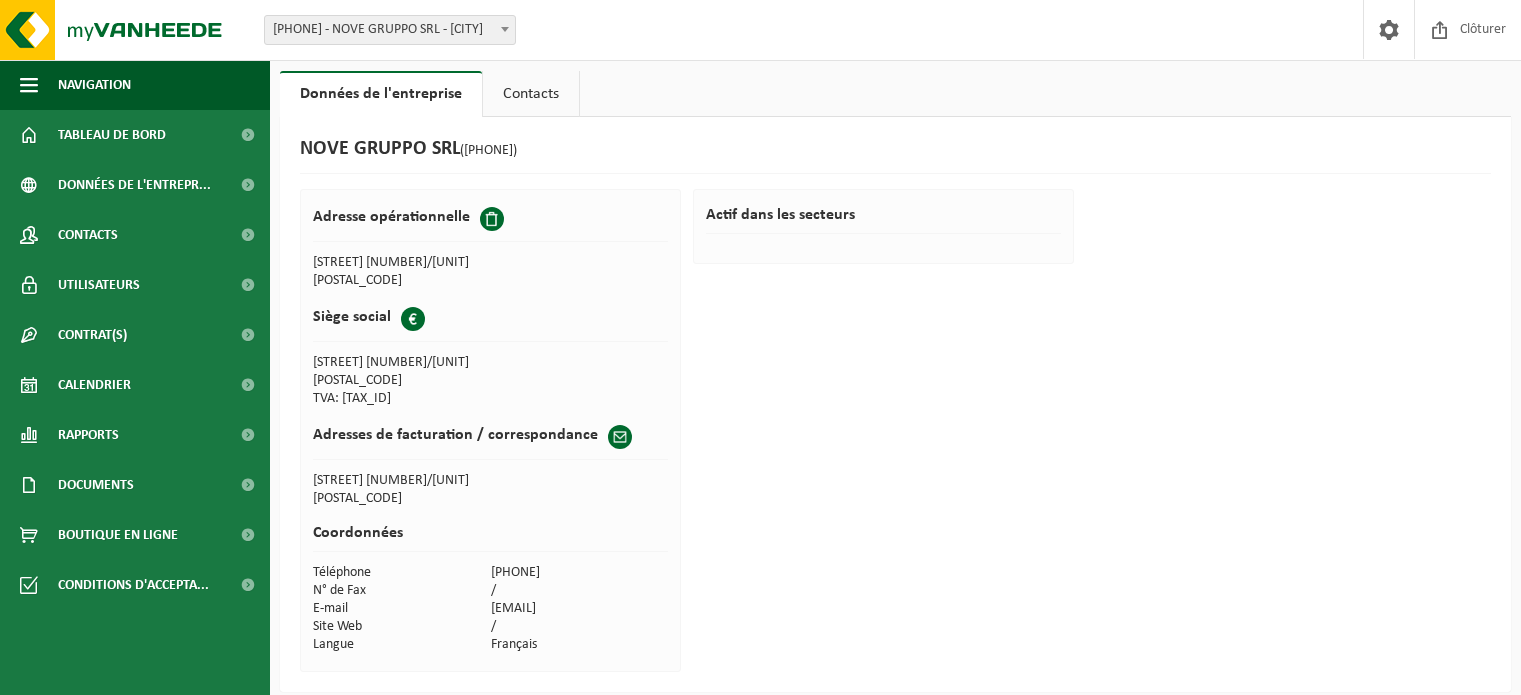 scroll, scrollTop: 0, scrollLeft: 0, axis: both 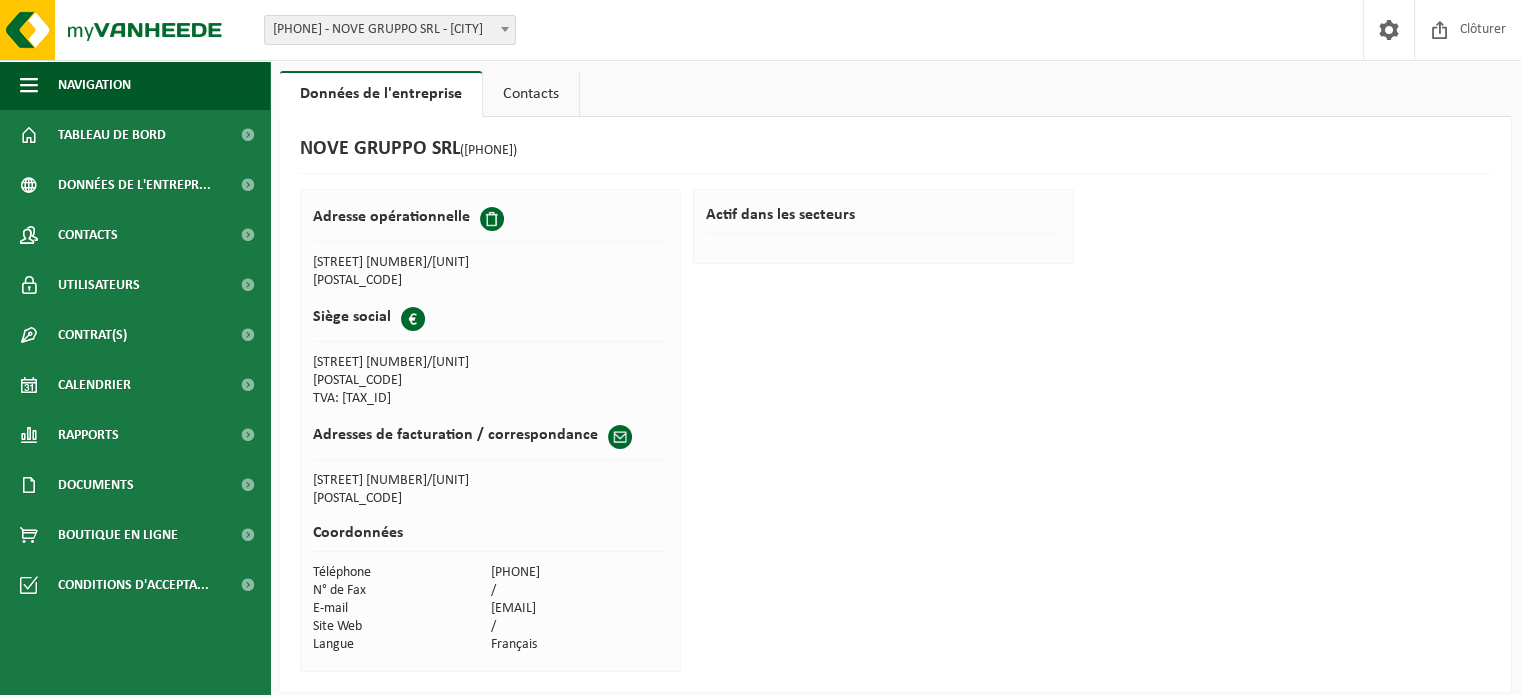 click on "Actif dans les secteurs" at bounding box center [883, 220] 